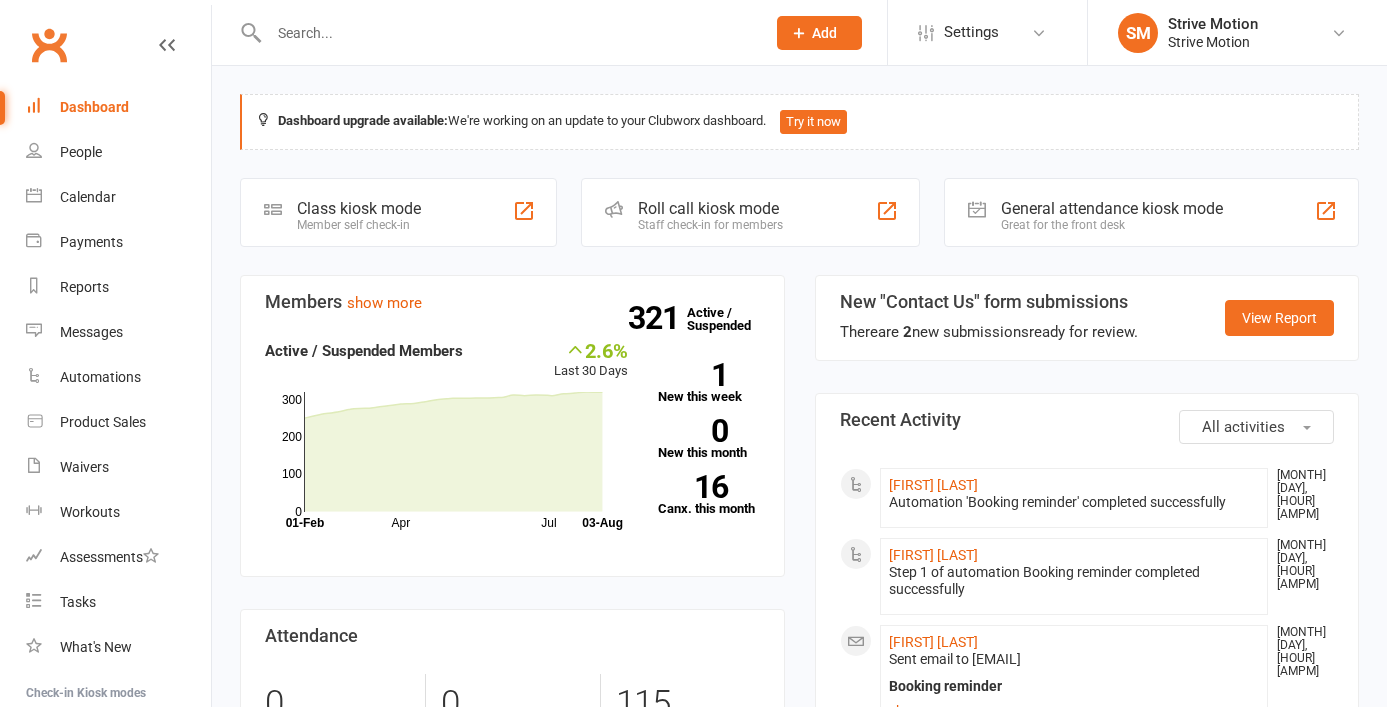 scroll, scrollTop: 0, scrollLeft: 0, axis: both 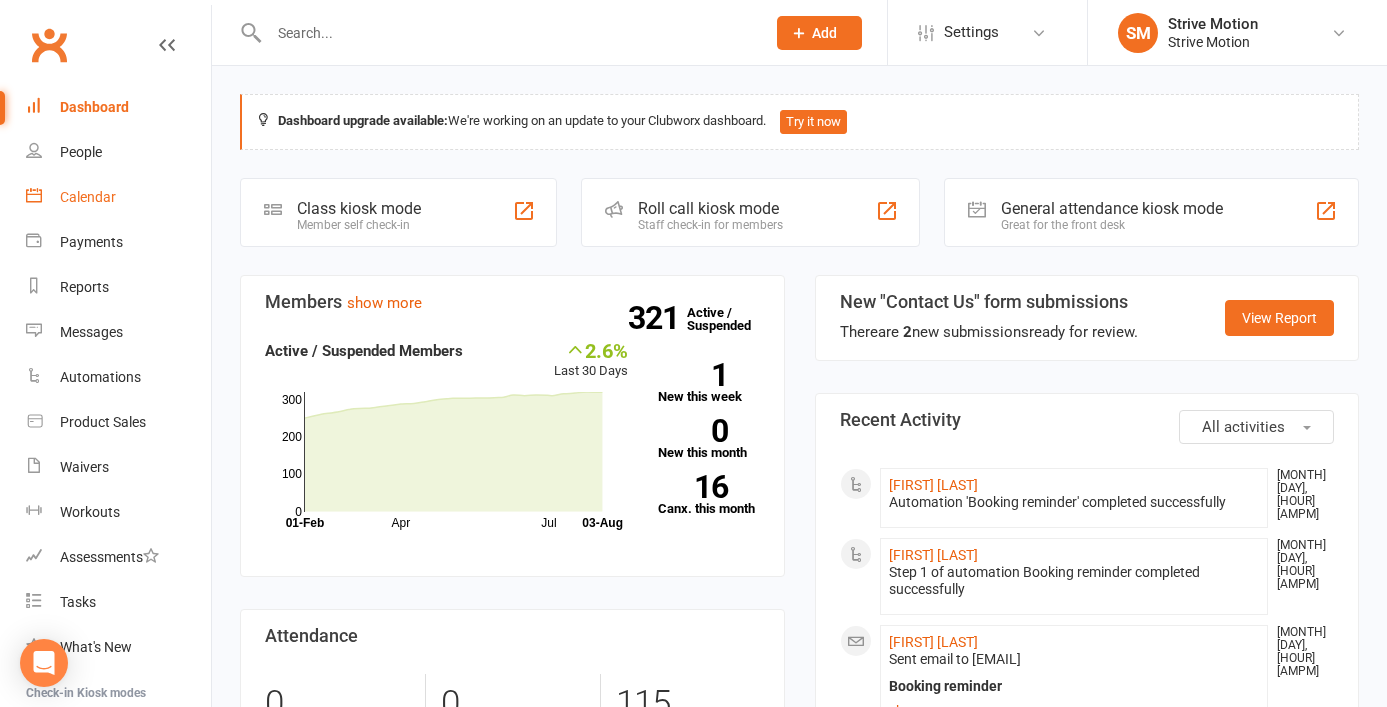 click on "Calendar" at bounding box center (88, 197) 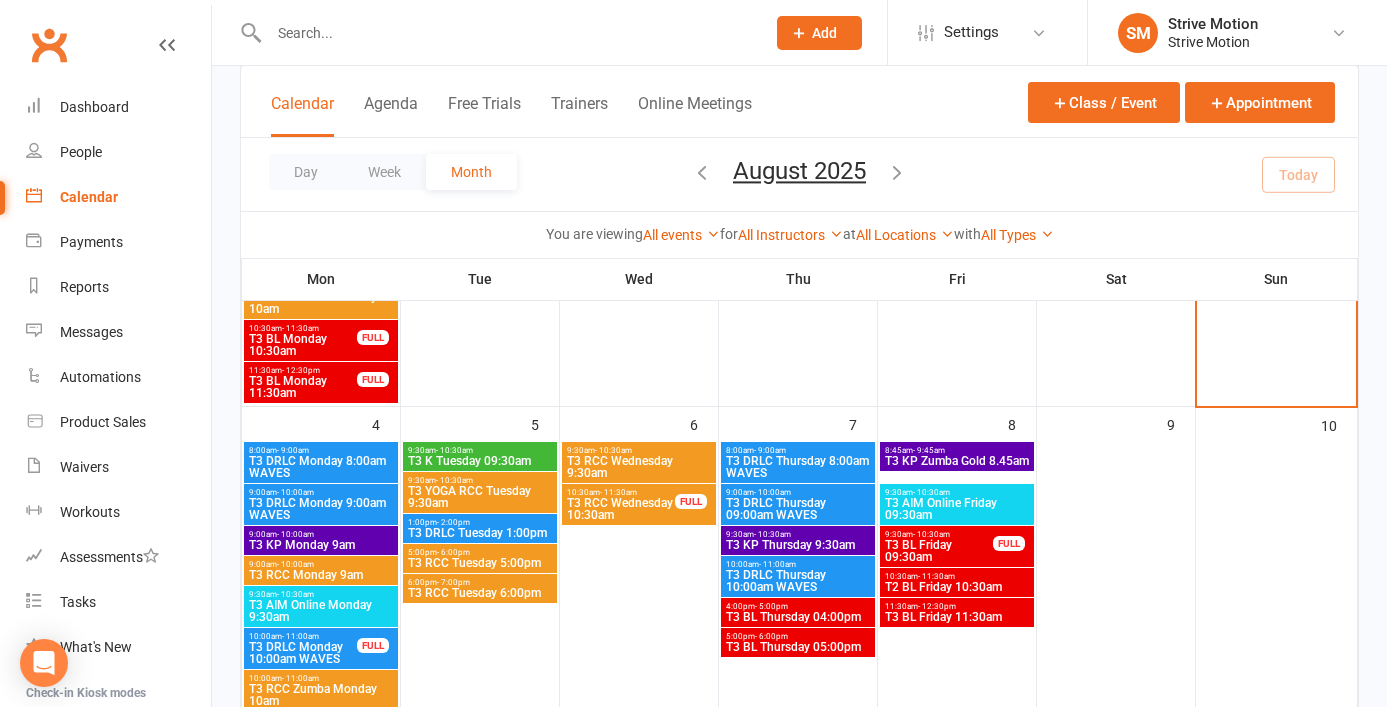 scroll, scrollTop: 422, scrollLeft: 0, axis: vertical 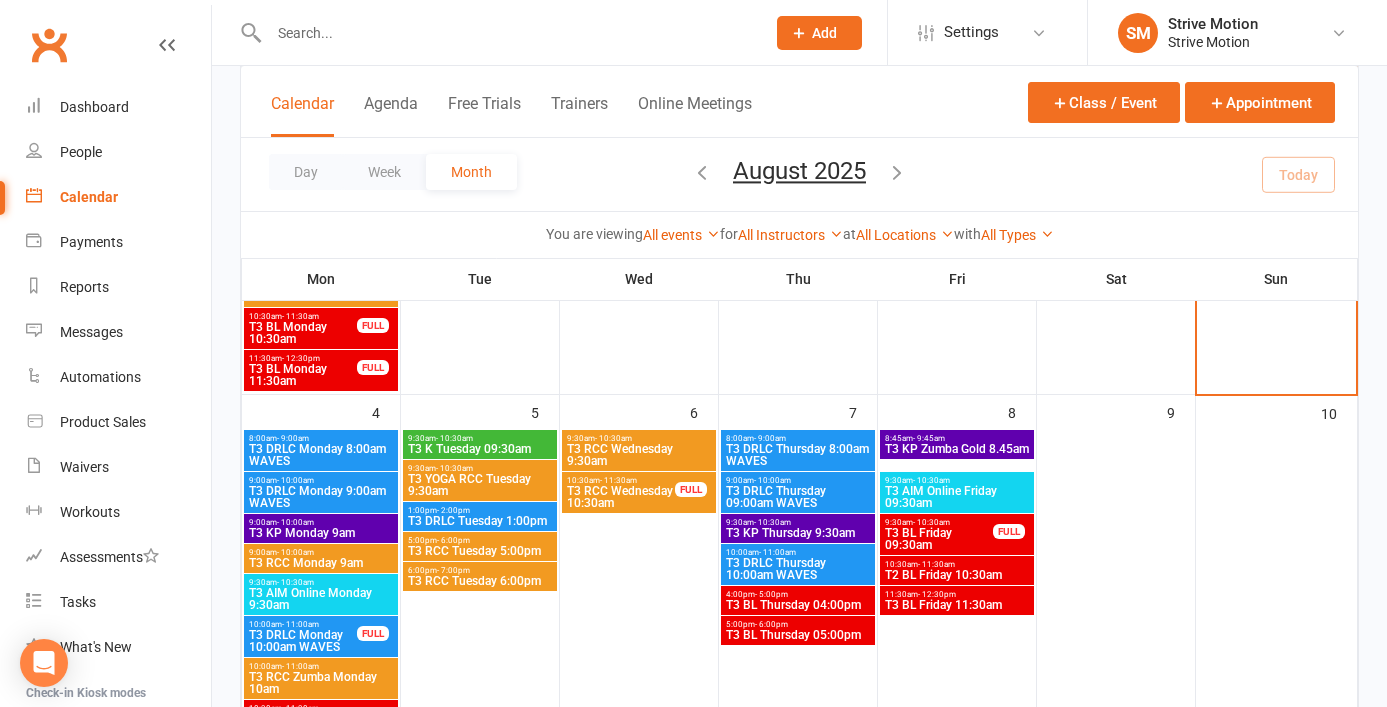 click on "T3 AIM Online Monday 9:30am" at bounding box center (321, 599) 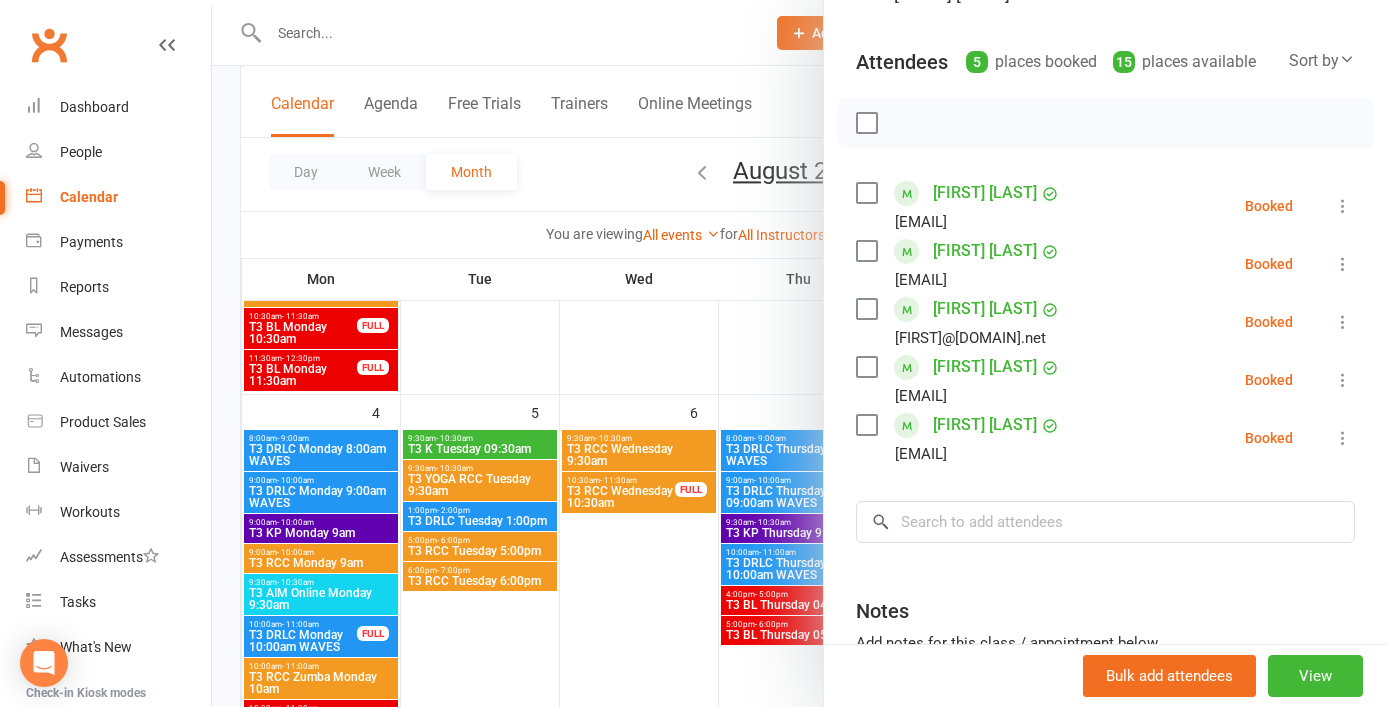 scroll, scrollTop: 0, scrollLeft: 0, axis: both 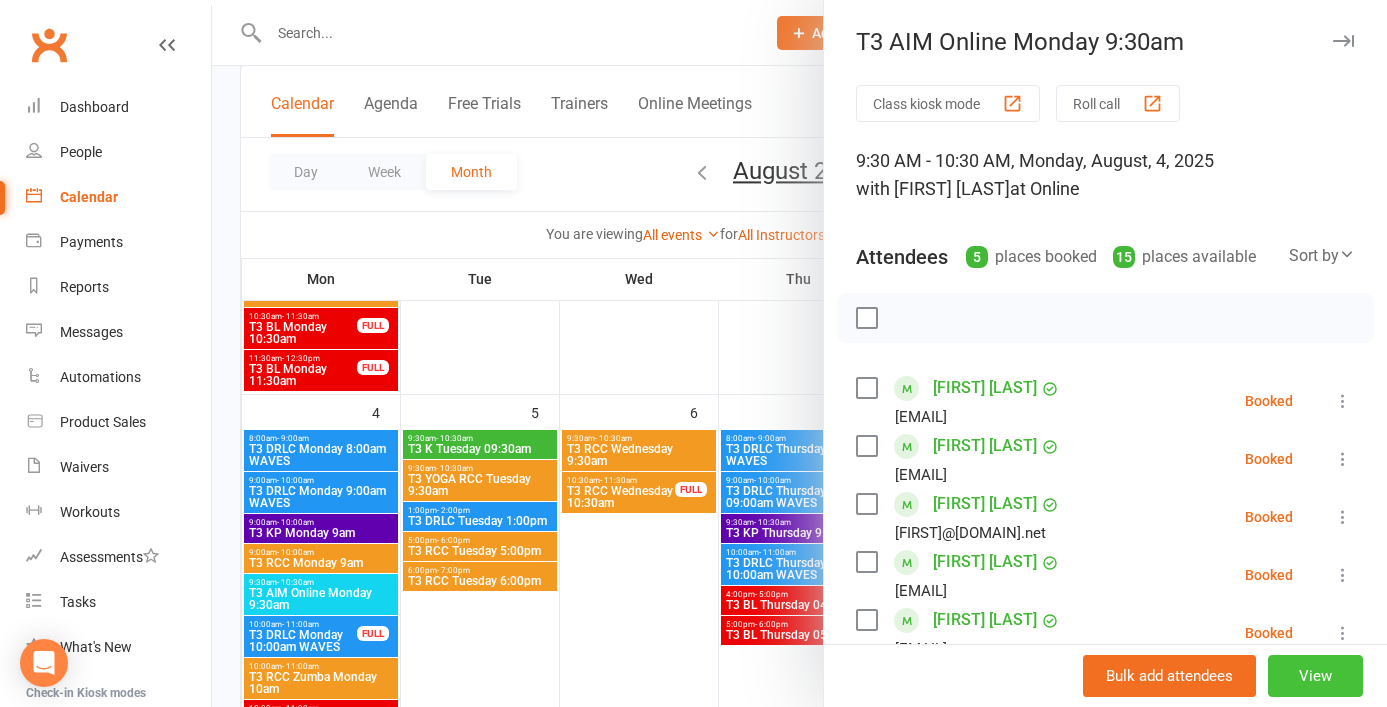 click on "View" at bounding box center (1315, 676) 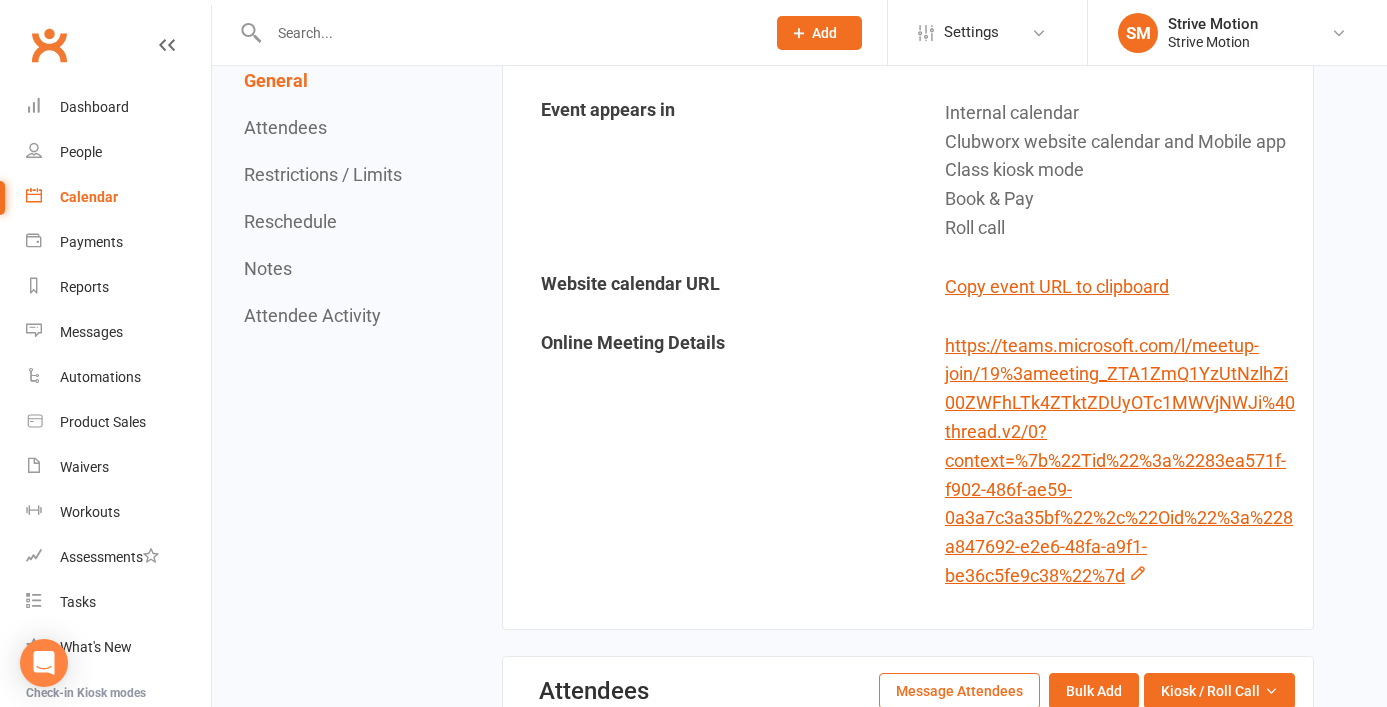 scroll, scrollTop: 537, scrollLeft: 0, axis: vertical 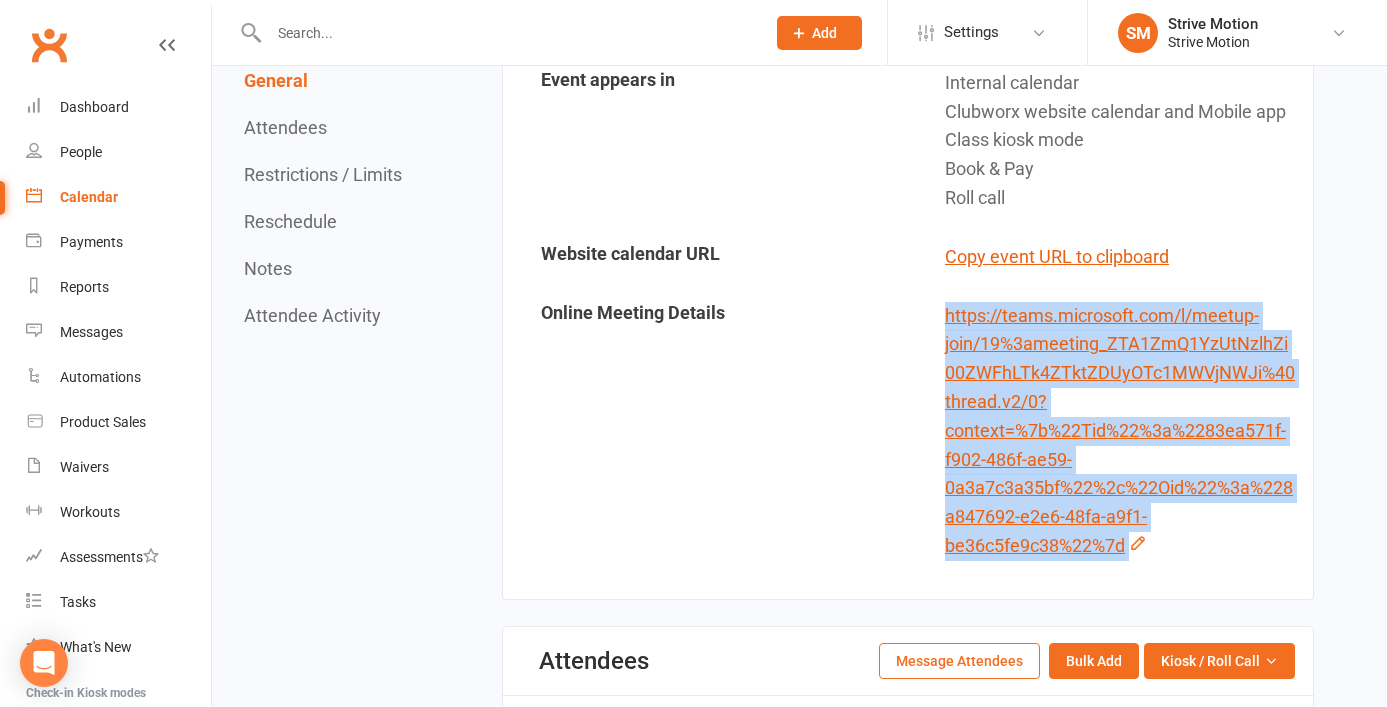 drag, startPoint x: 1129, startPoint y: 545, endPoint x: 940, endPoint y: 325, distance: 290.0362 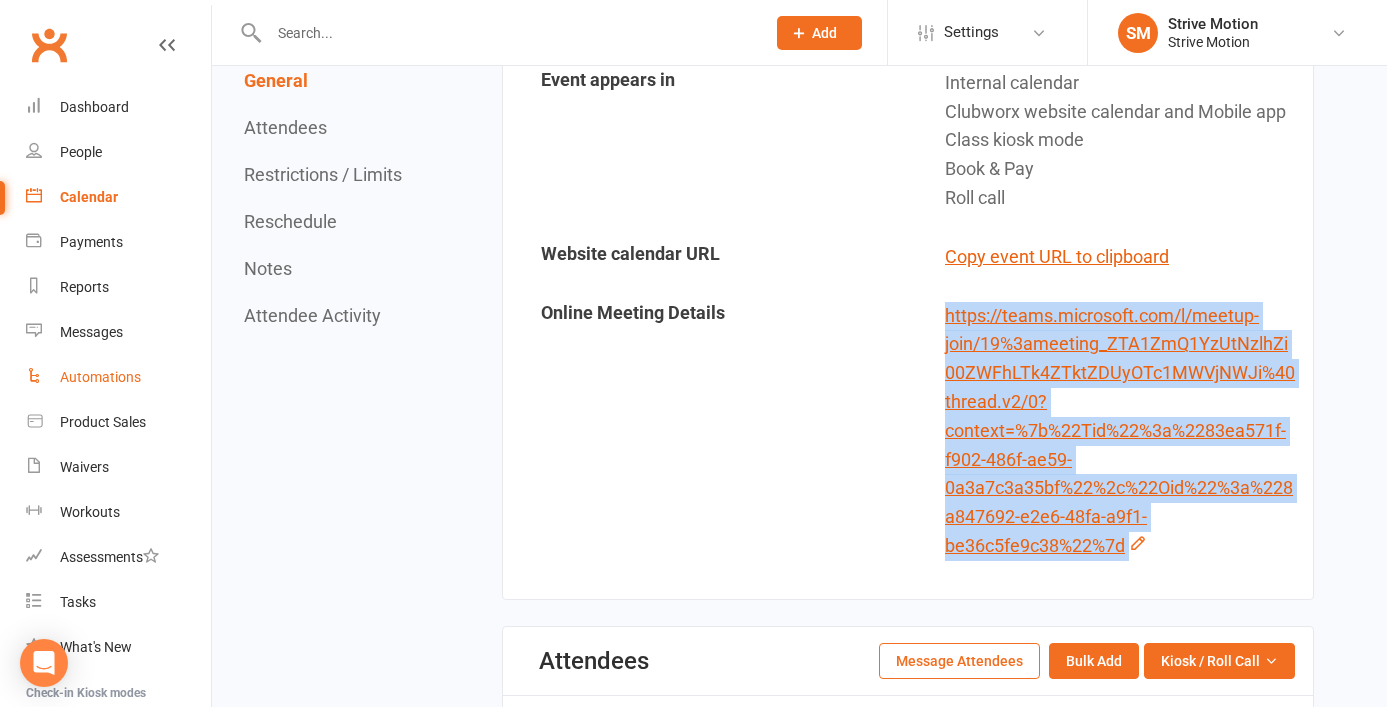 click on "Automations" at bounding box center [100, 377] 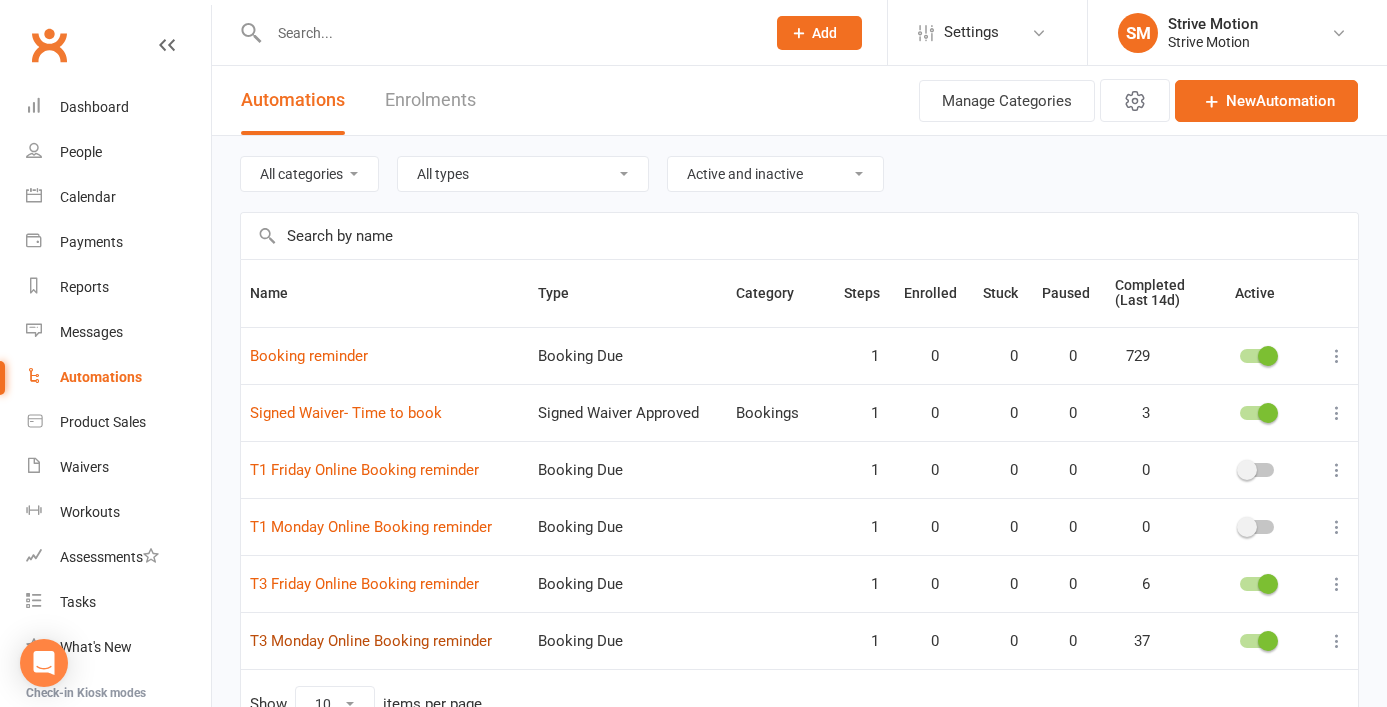 click on "T3 Monday Online Booking reminder" at bounding box center (371, 641) 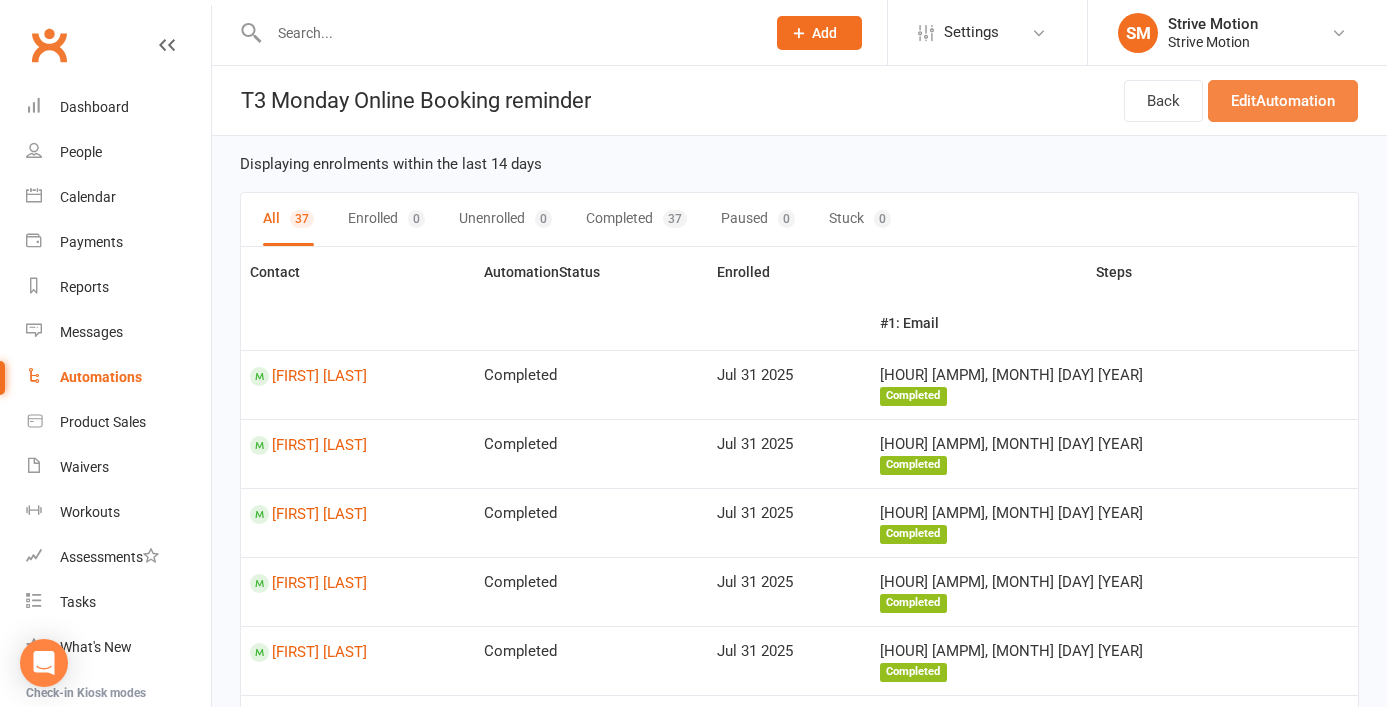 click on "Edit  Automation" at bounding box center (1283, 101) 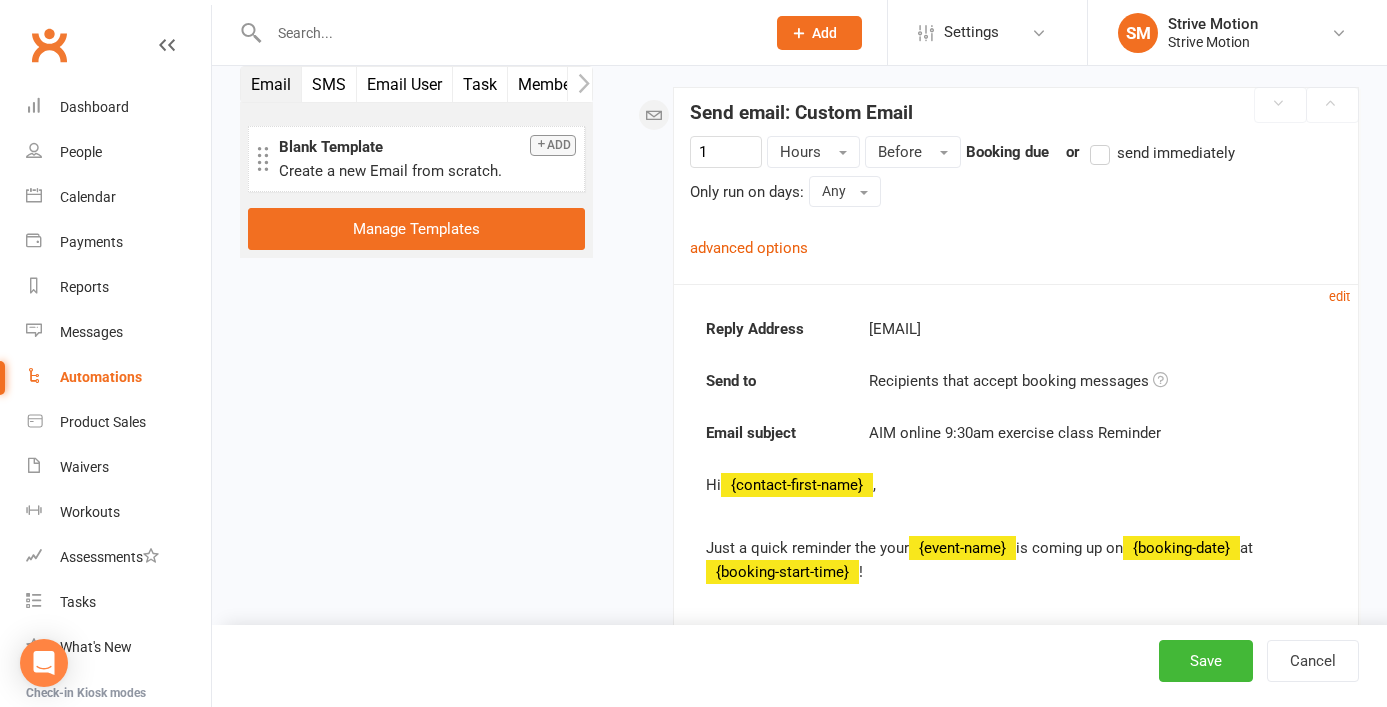 scroll, scrollTop: 354, scrollLeft: 0, axis: vertical 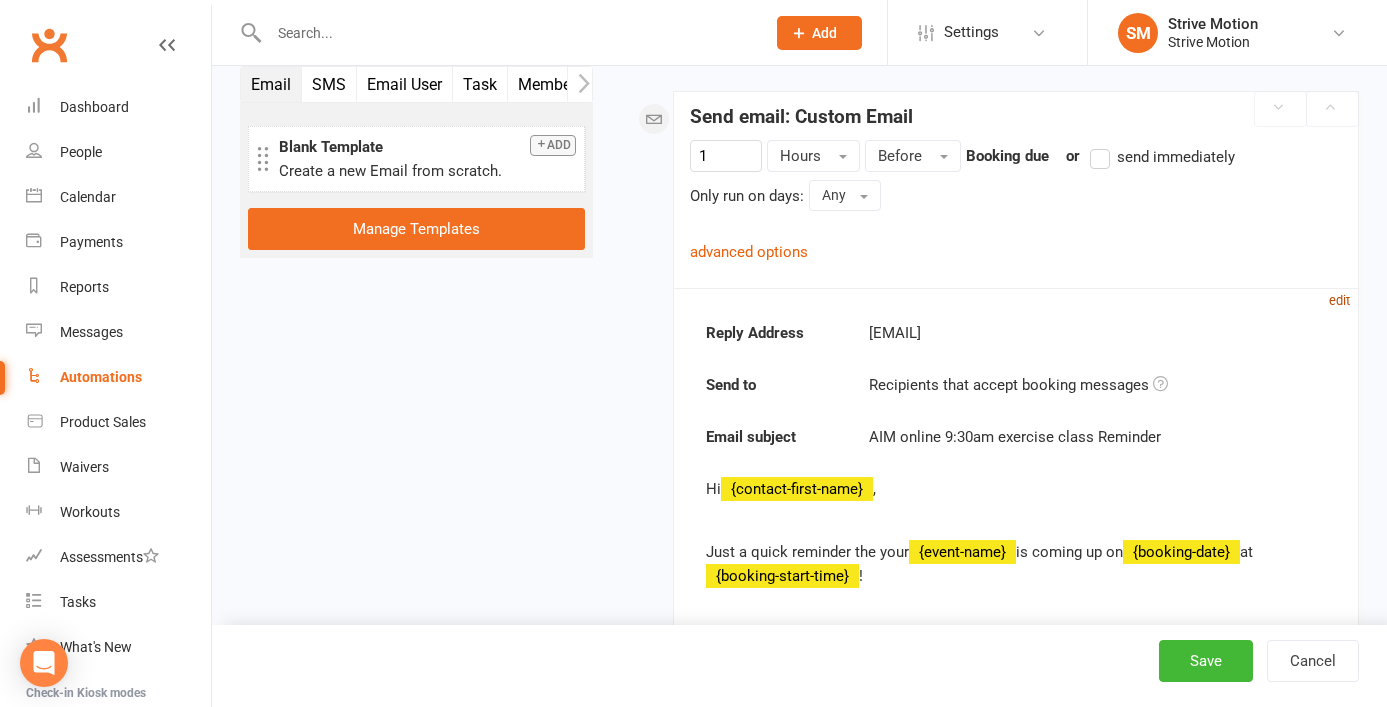 click on "edit" at bounding box center (1339, 300) 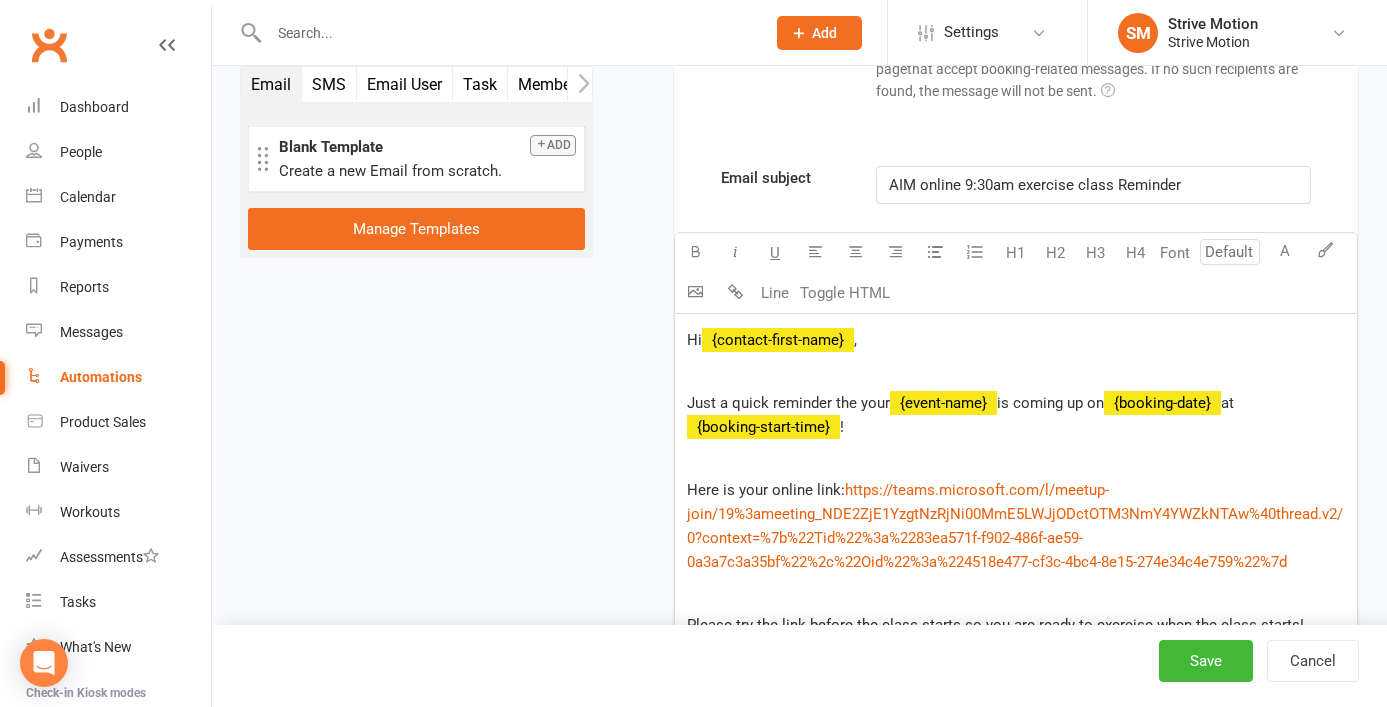 scroll, scrollTop: 888, scrollLeft: 0, axis: vertical 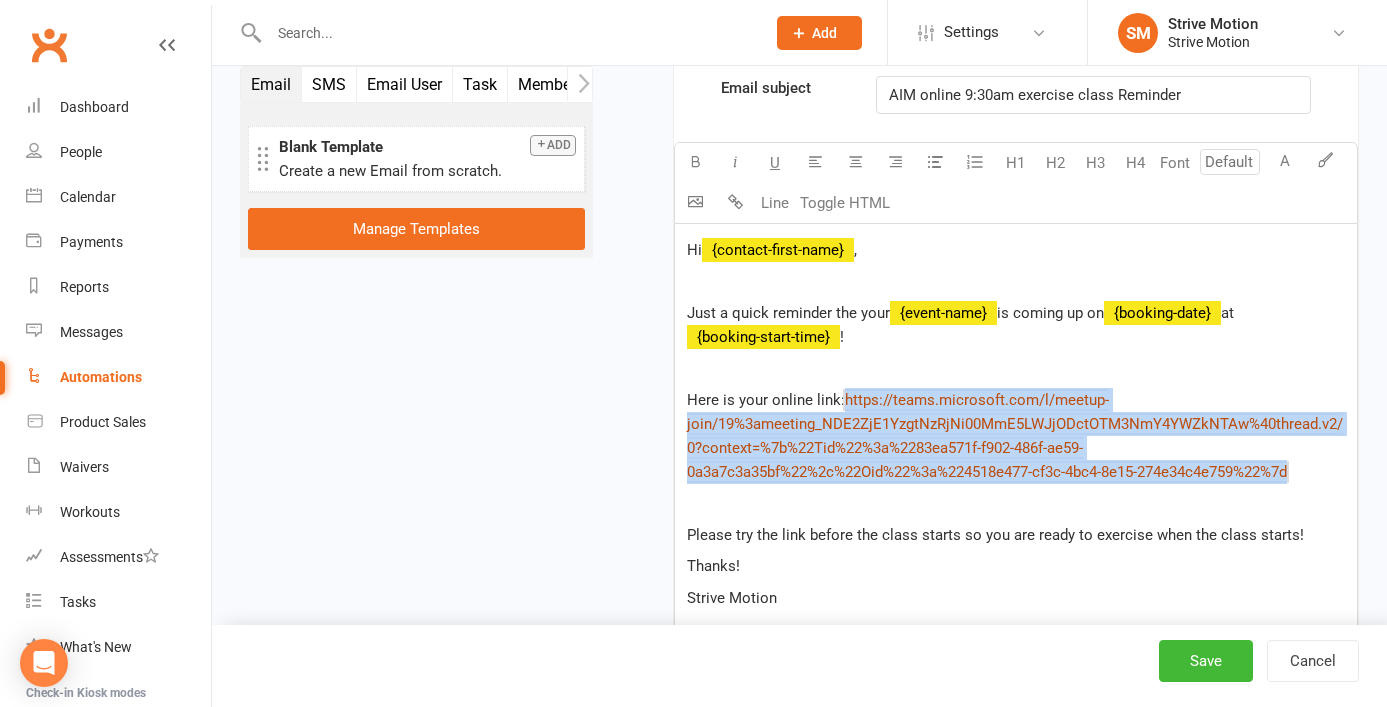 drag, startPoint x: 1325, startPoint y: 484, endPoint x: 844, endPoint y: 399, distance: 488.45267 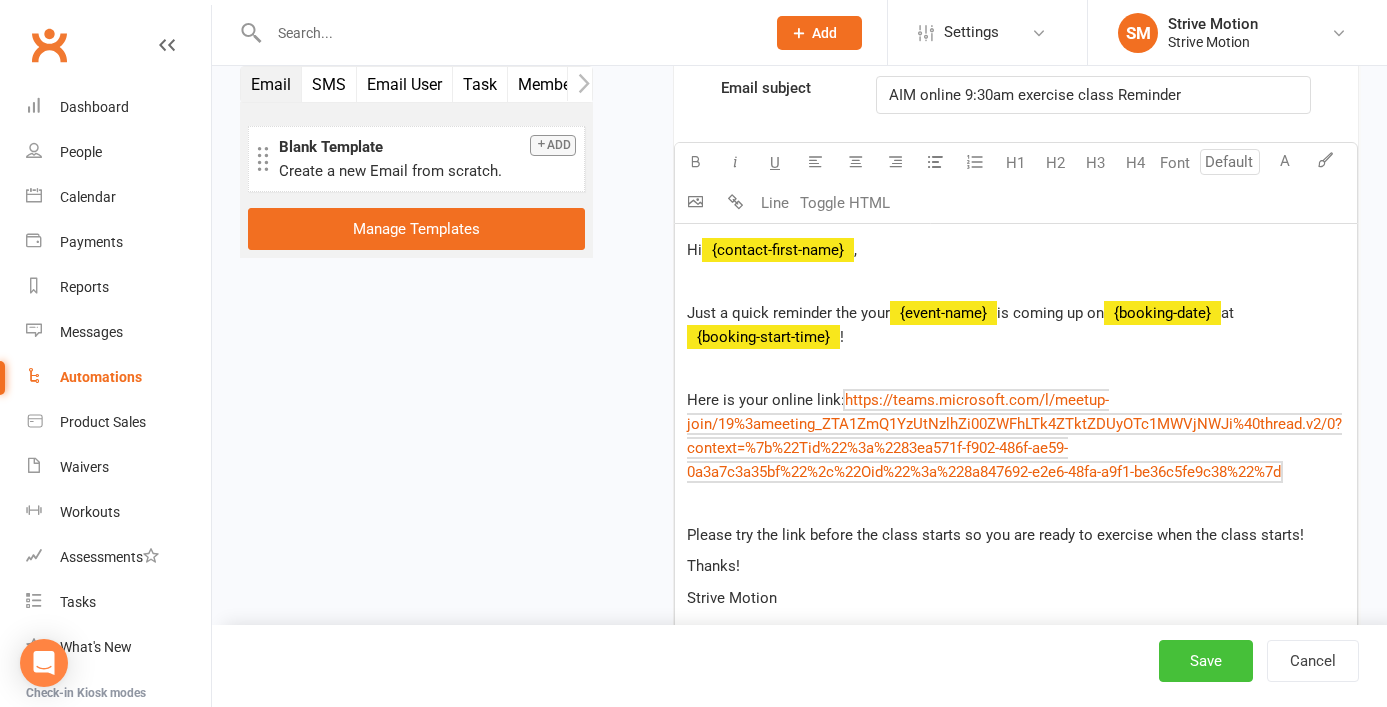 click on "Save" at bounding box center (1206, 661) 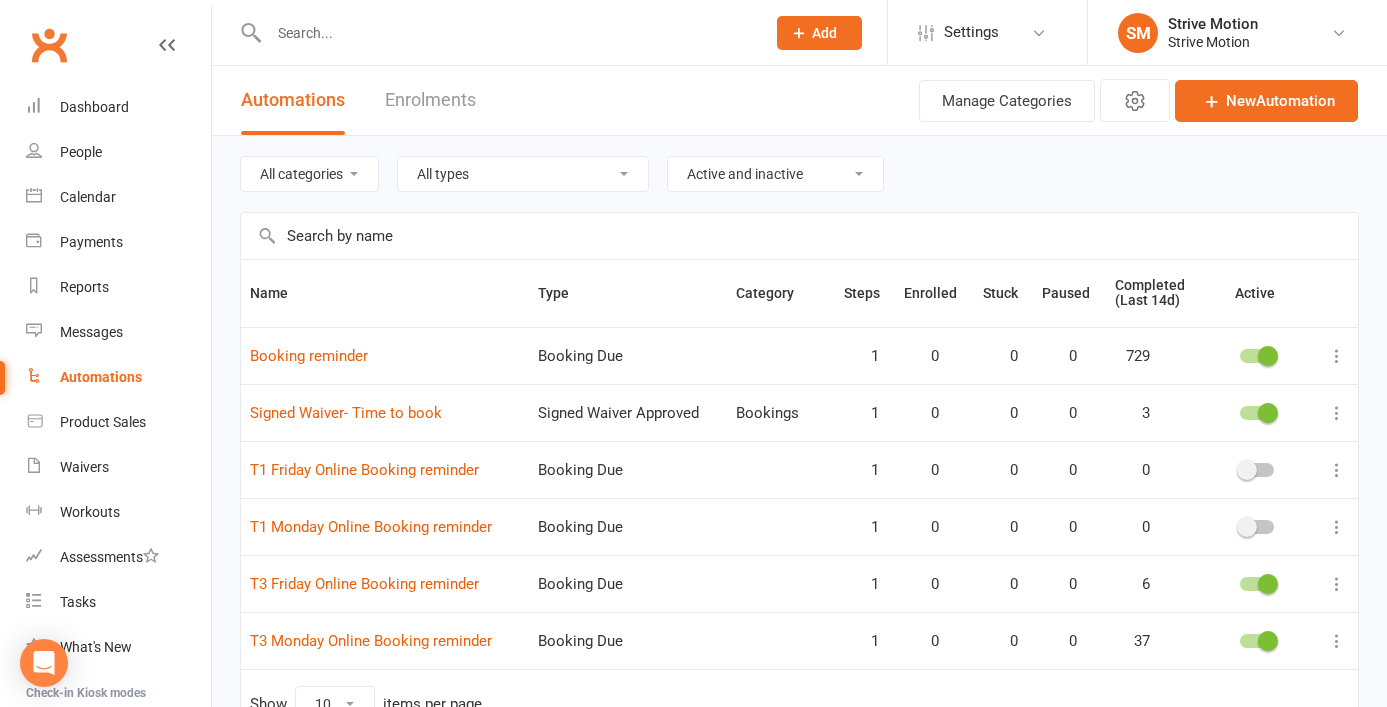 scroll, scrollTop: 117, scrollLeft: 0, axis: vertical 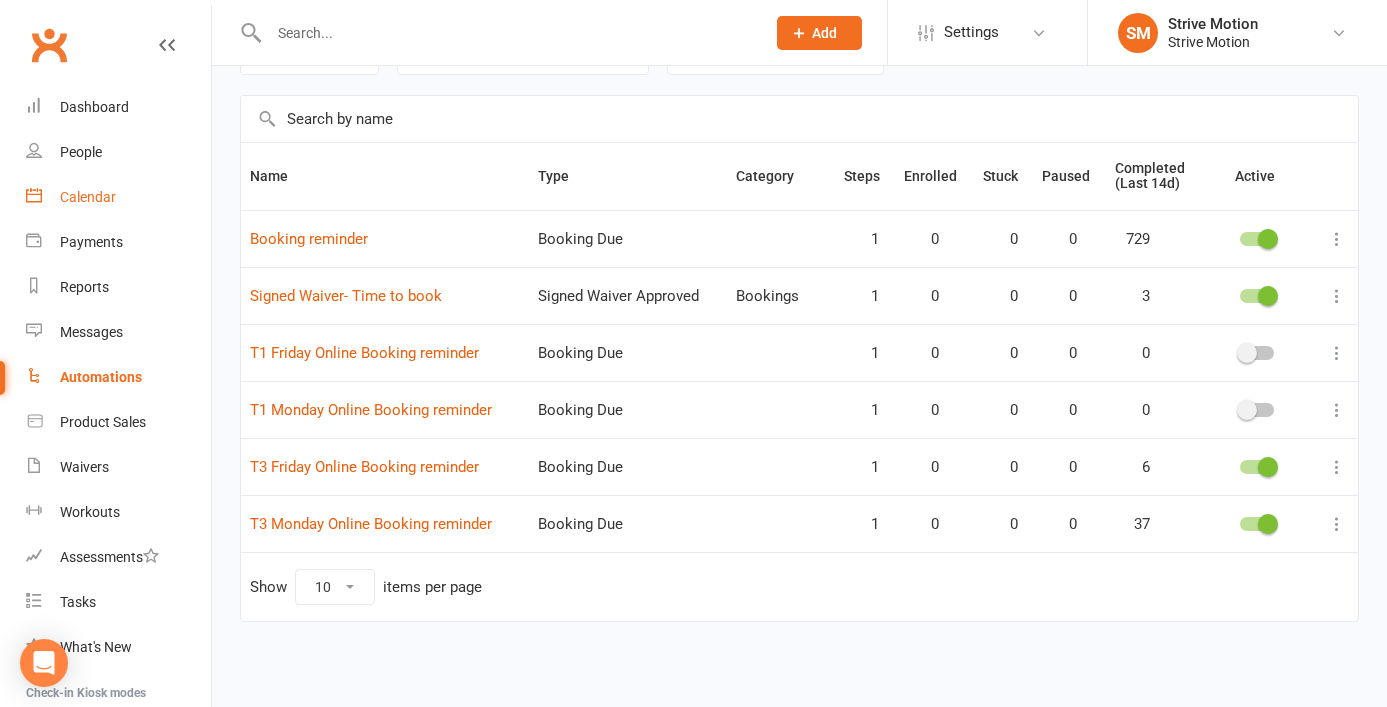 click on "Calendar" at bounding box center (88, 197) 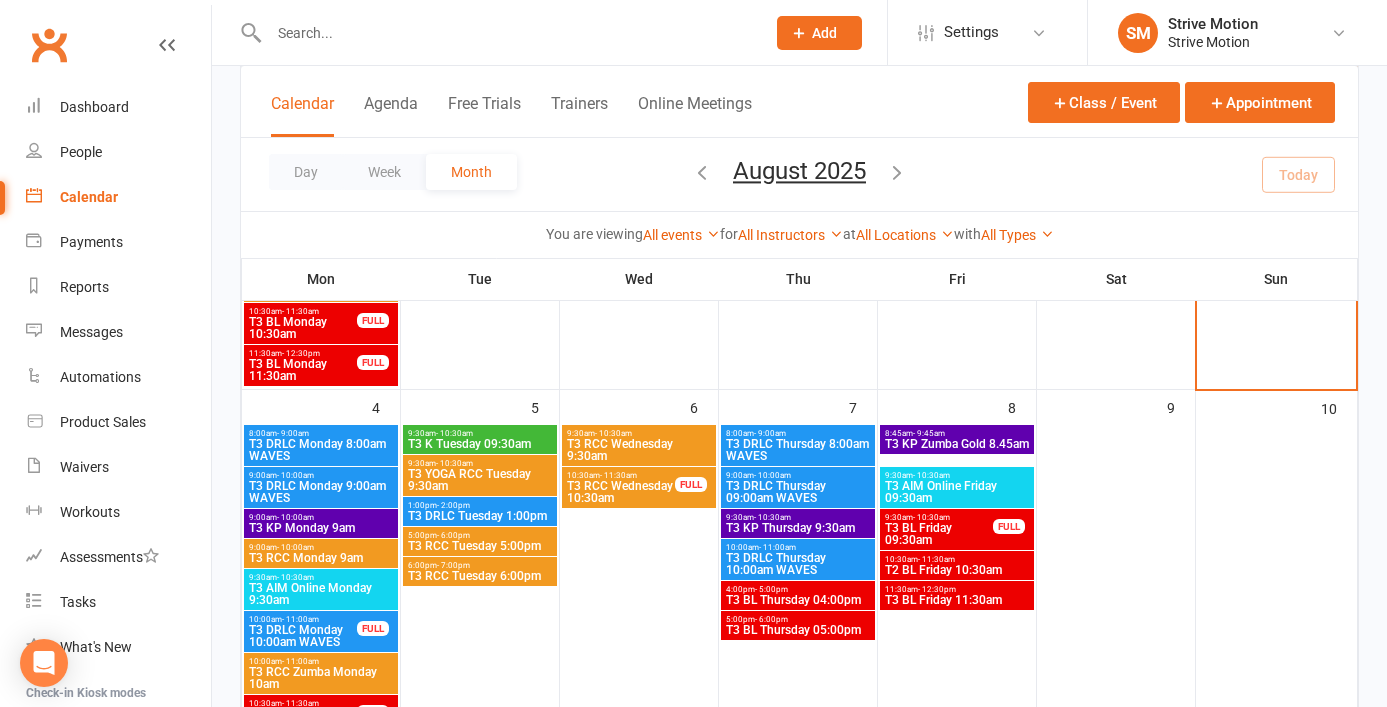 scroll, scrollTop: 400, scrollLeft: 0, axis: vertical 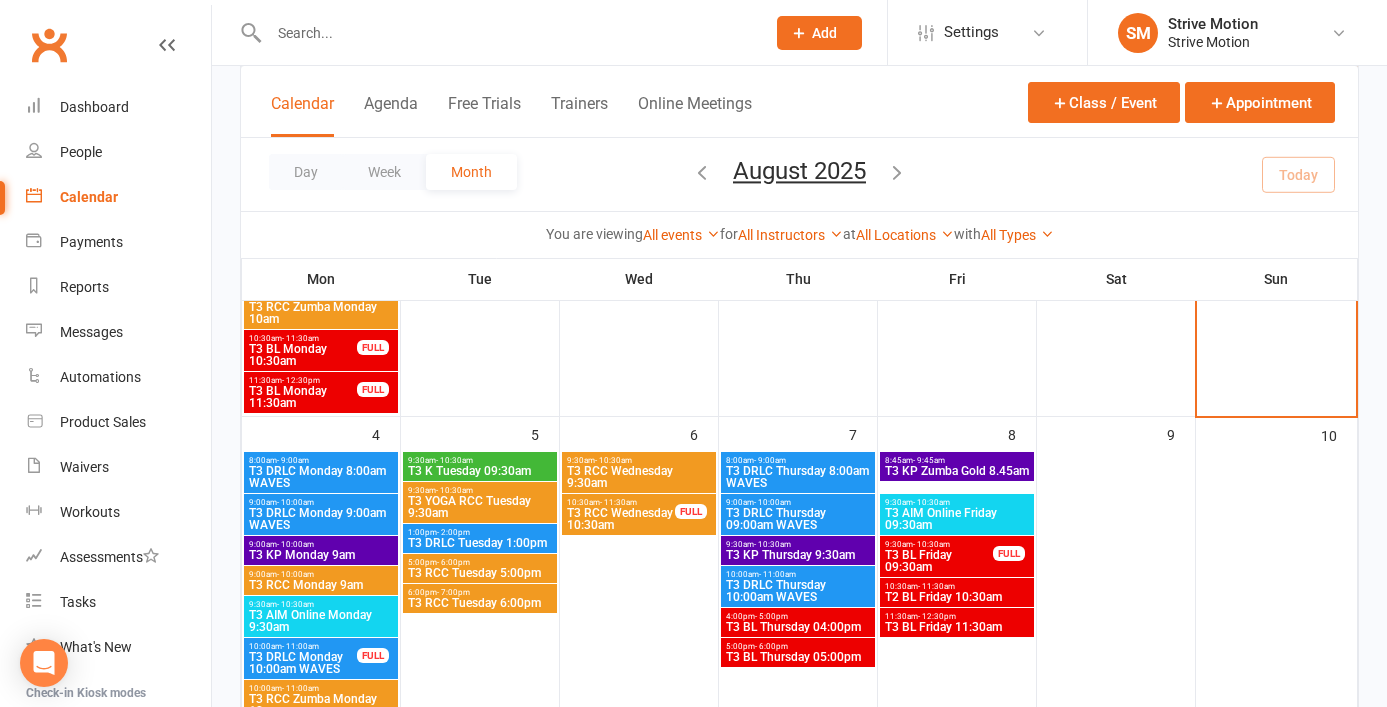 click on "T3 AIM Online Friday 09:30am" at bounding box center (957, 519) 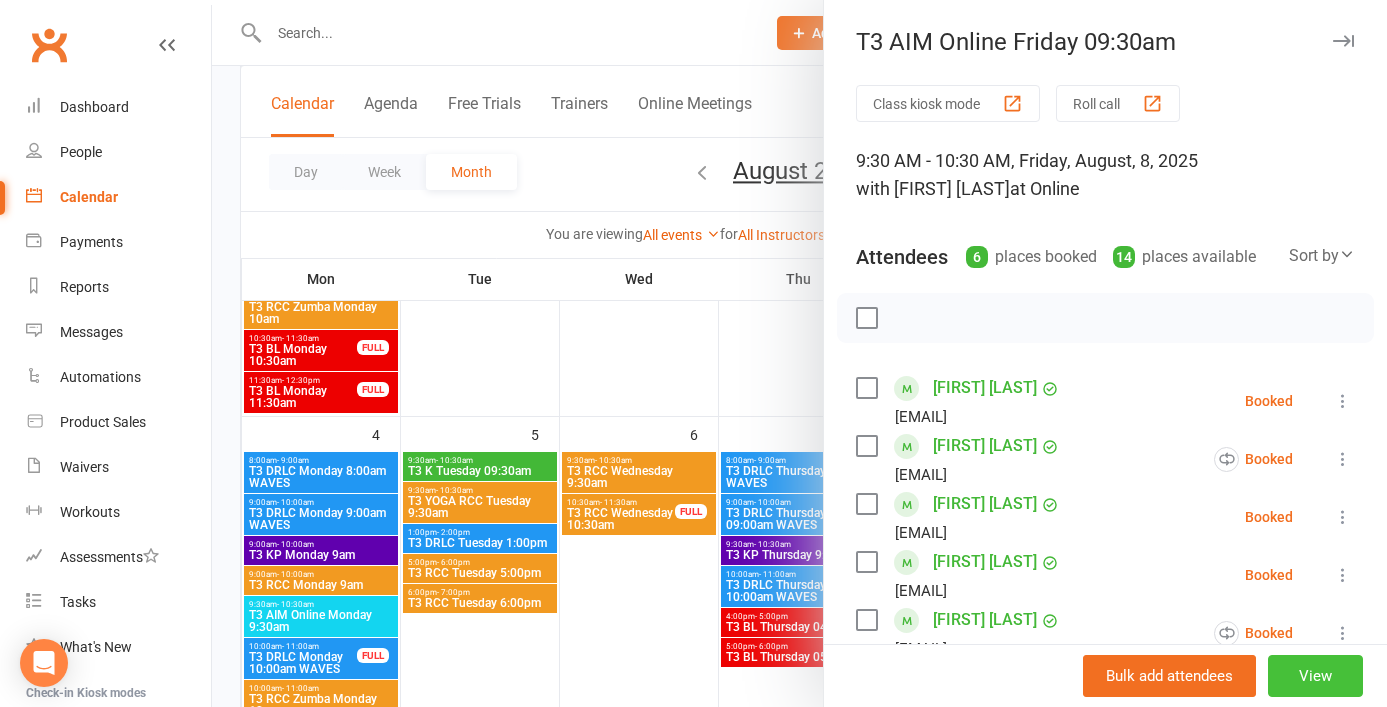 click on "View" at bounding box center (1315, 676) 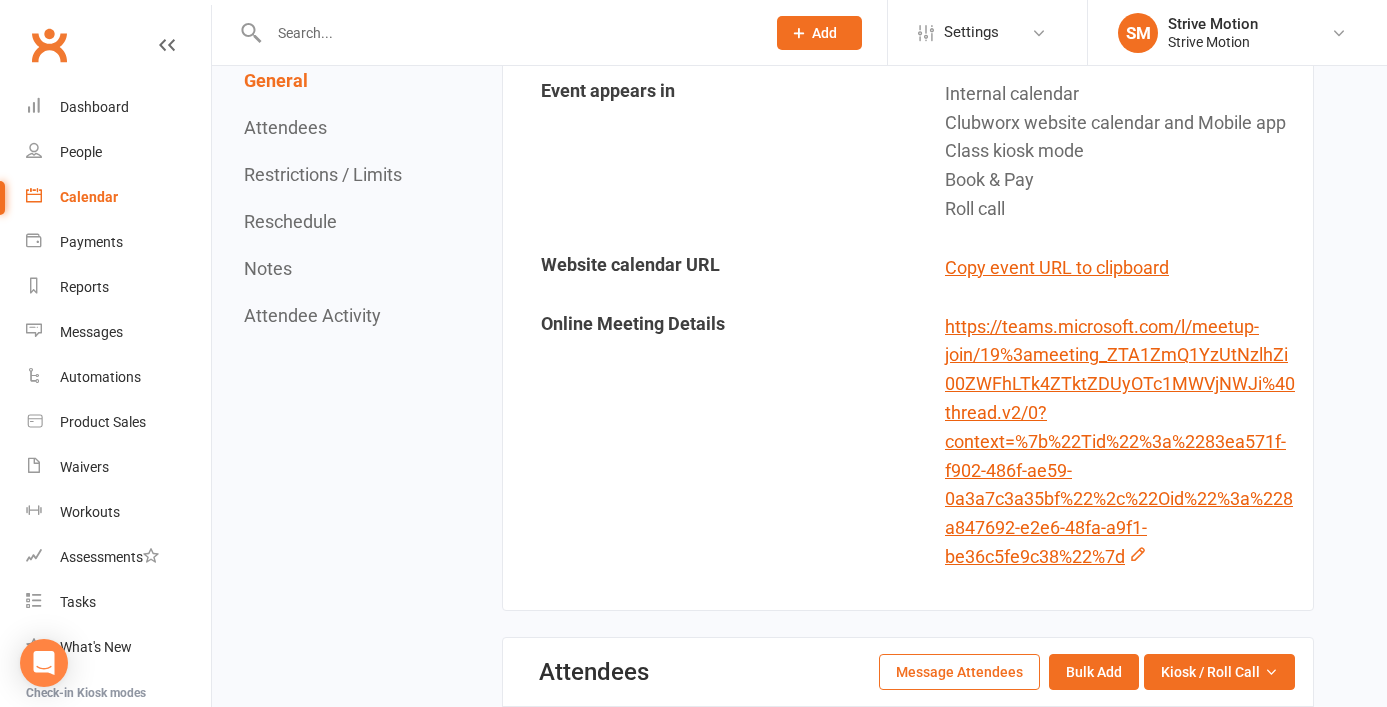 scroll, scrollTop: 527, scrollLeft: 0, axis: vertical 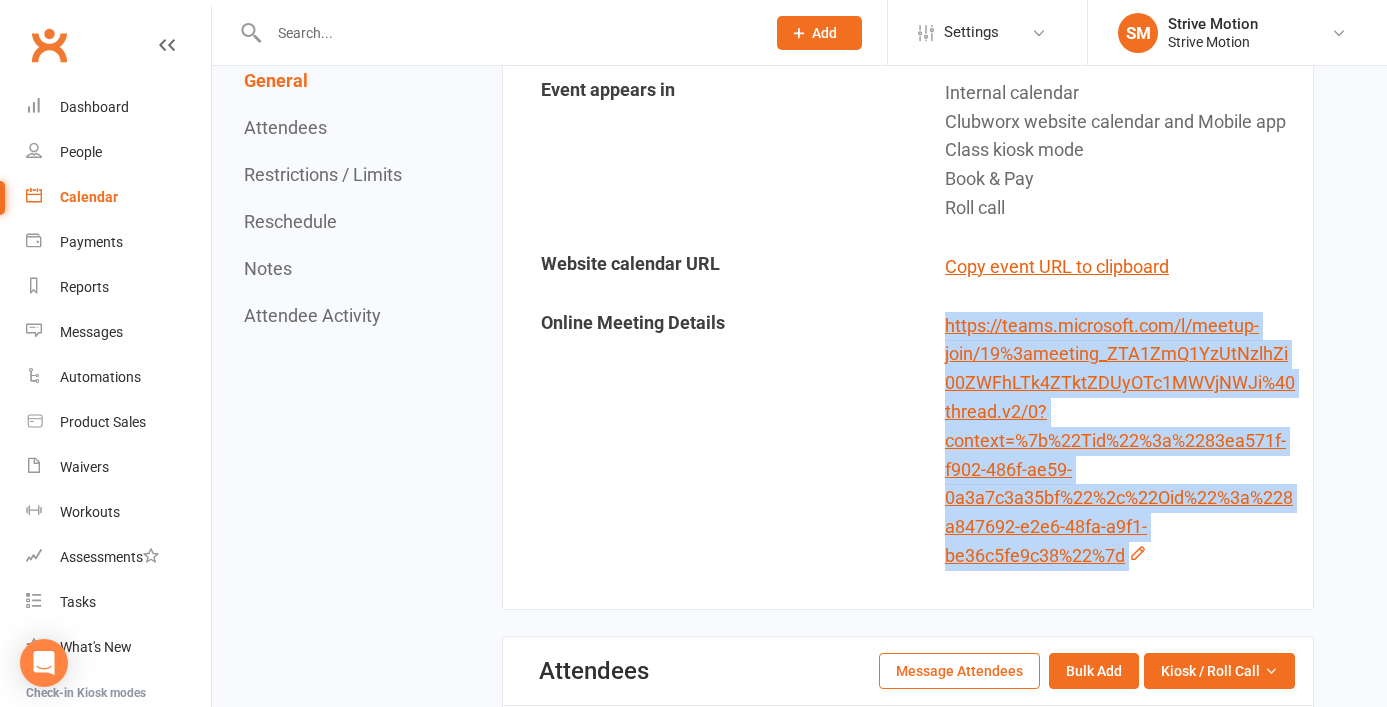 drag, startPoint x: 1129, startPoint y: 556, endPoint x: 936, endPoint y: 326, distance: 300.24823 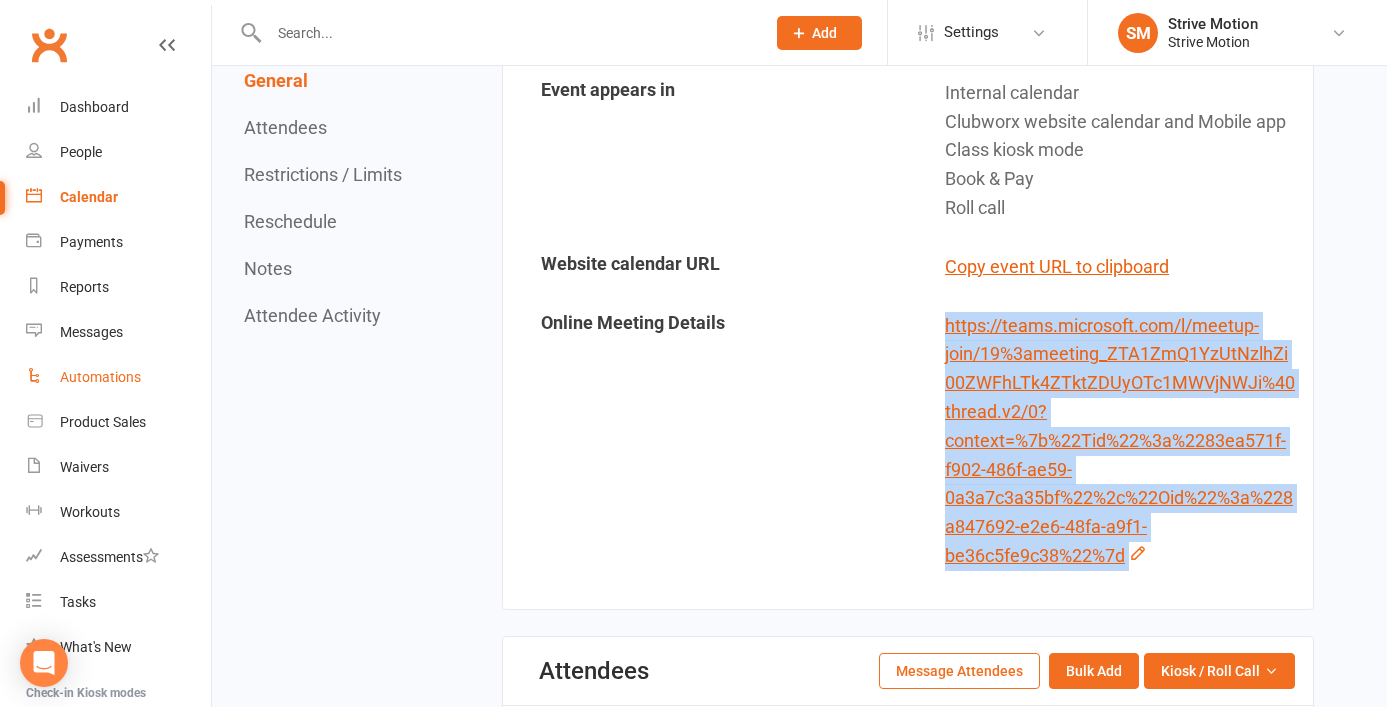 click on "Automations" at bounding box center [100, 377] 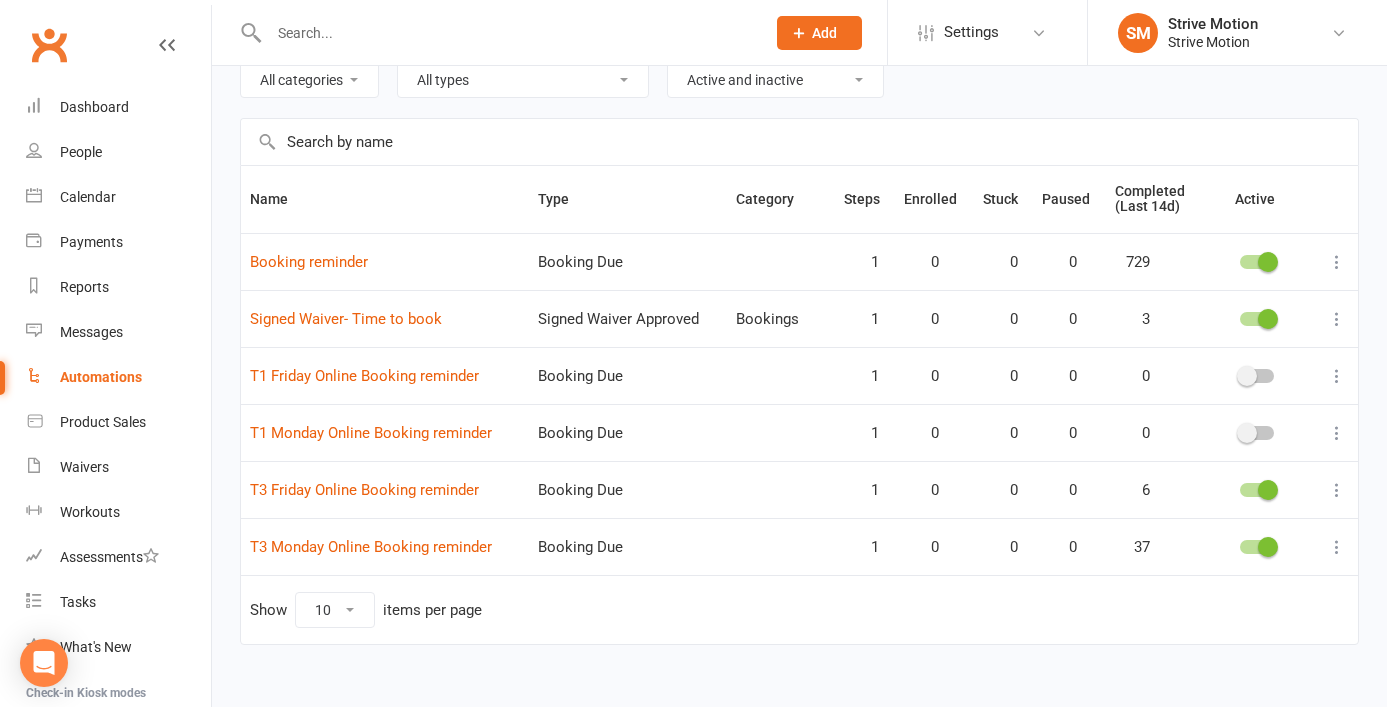 scroll, scrollTop: 117, scrollLeft: 0, axis: vertical 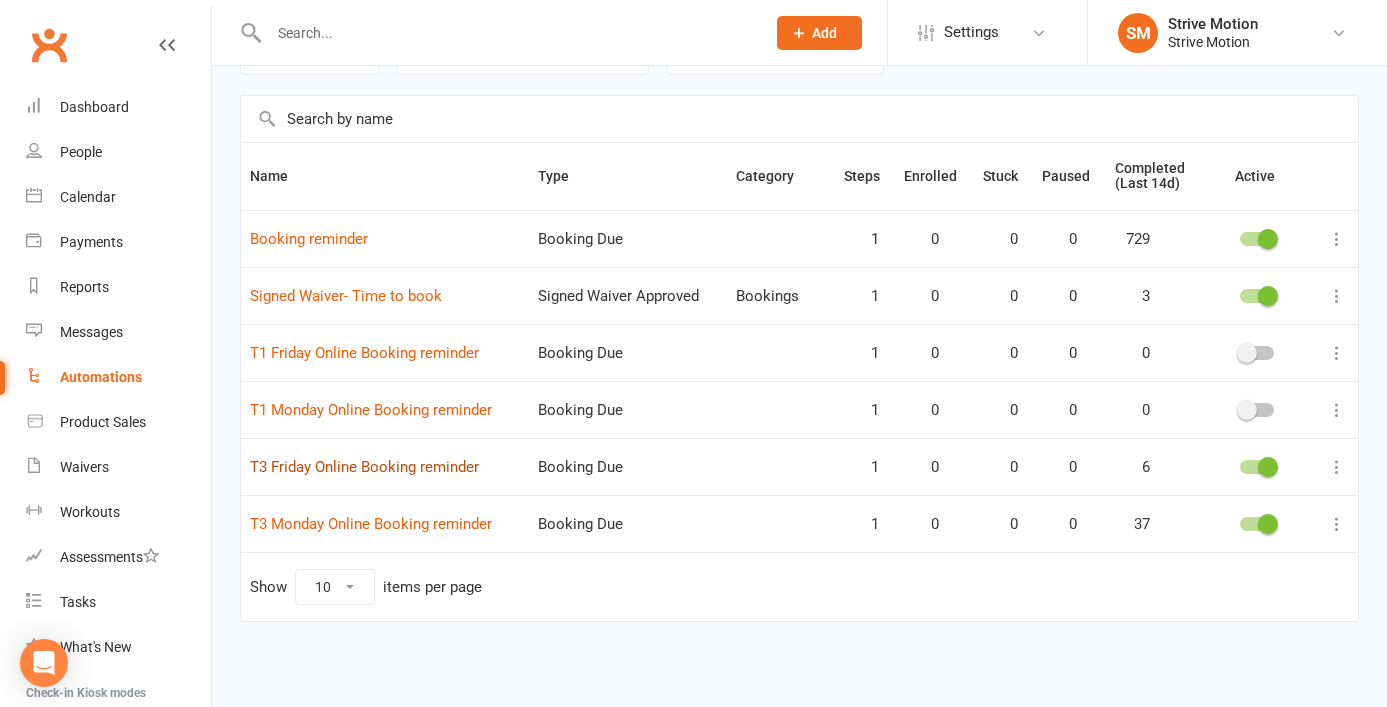 click on "T3 Friday Online Booking reminder" at bounding box center (364, 467) 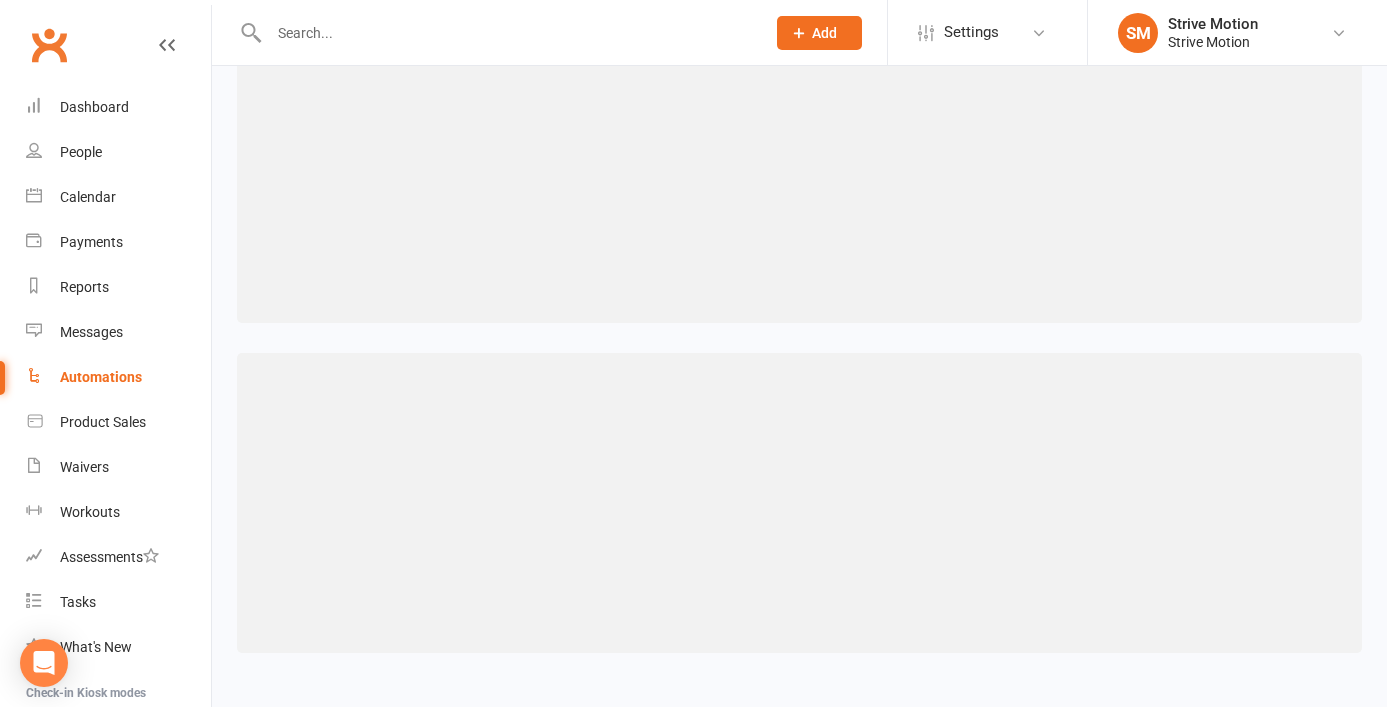 scroll, scrollTop: 0, scrollLeft: 0, axis: both 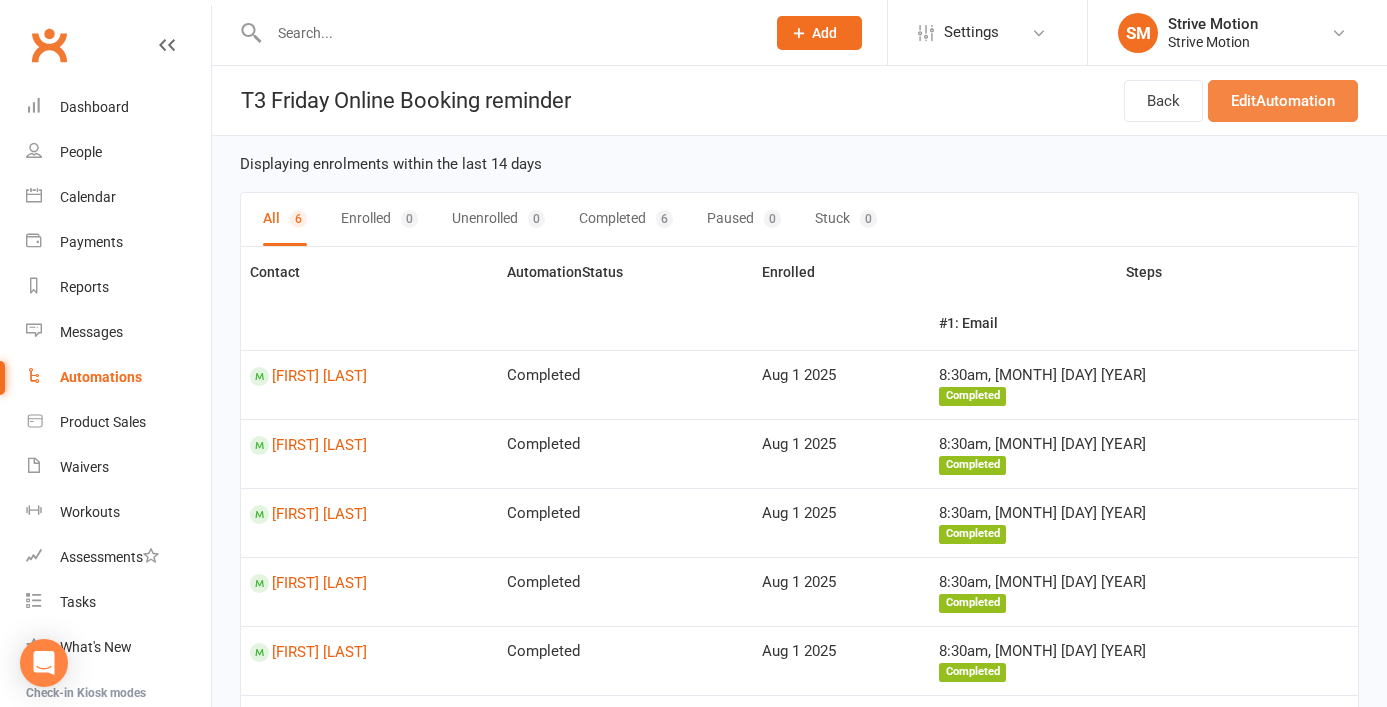 click on "Edit  Automation" at bounding box center (1283, 101) 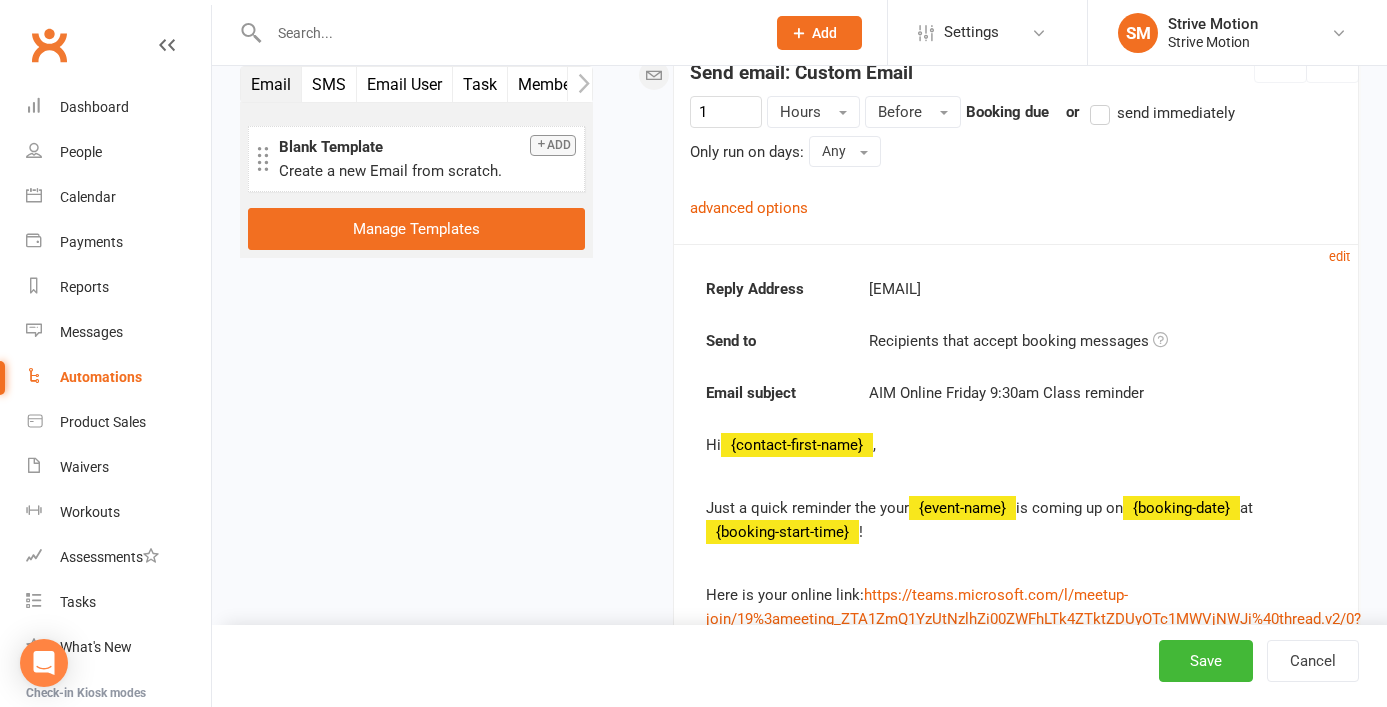 scroll, scrollTop: 470, scrollLeft: 0, axis: vertical 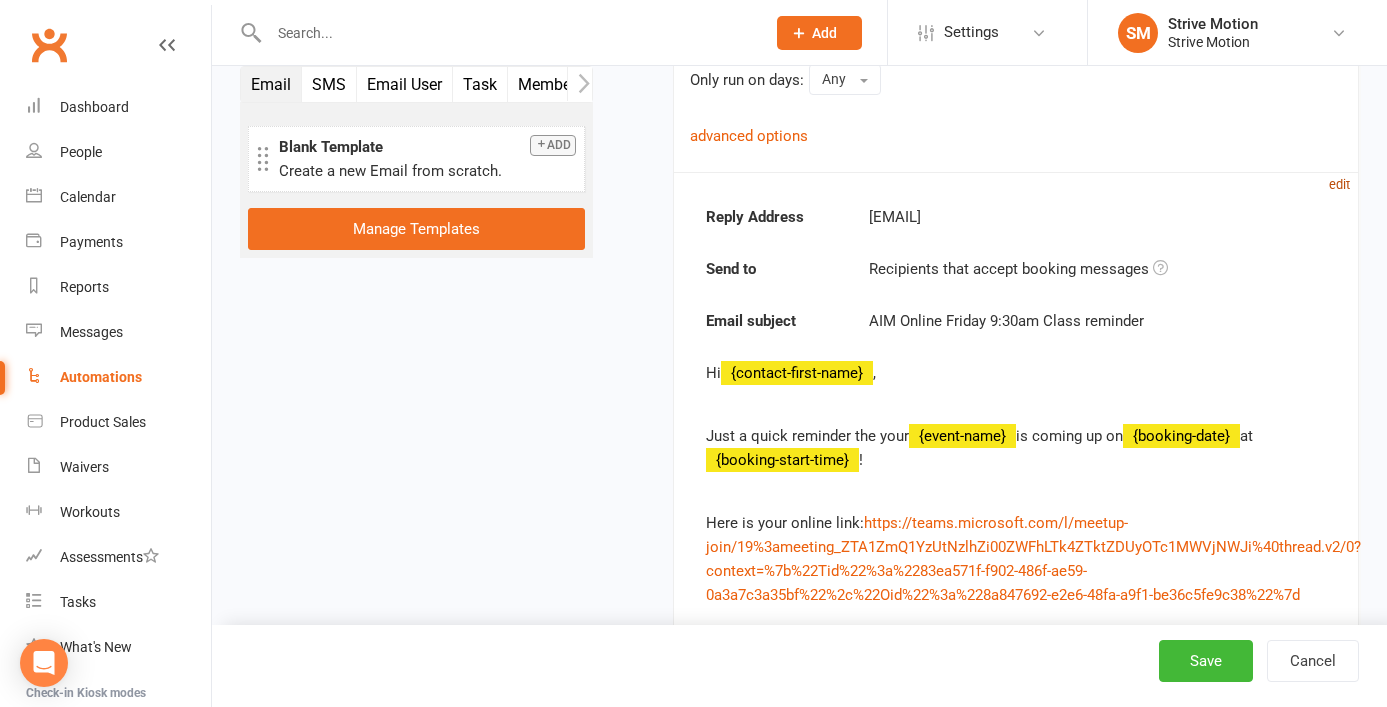 click on "edit" at bounding box center [1339, 184] 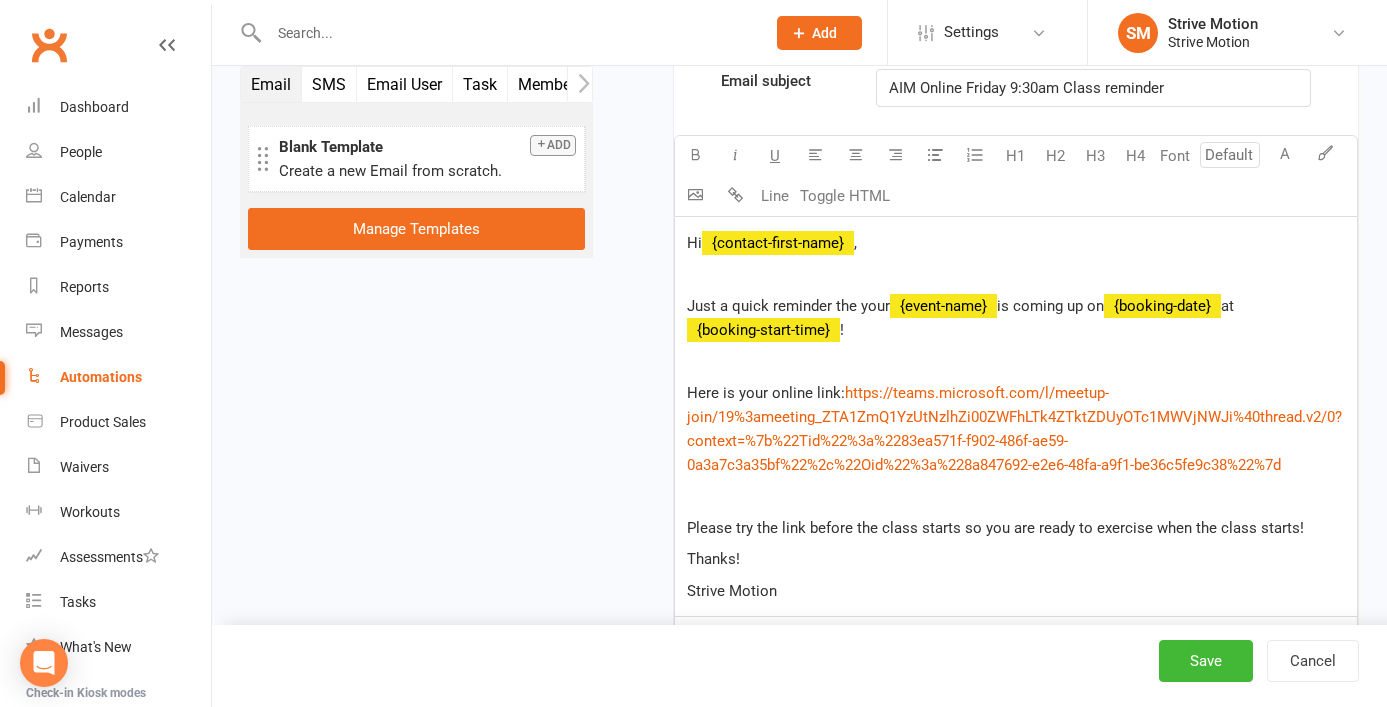 scroll, scrollTop: 899, scrollLeft: 0, axis: vertical 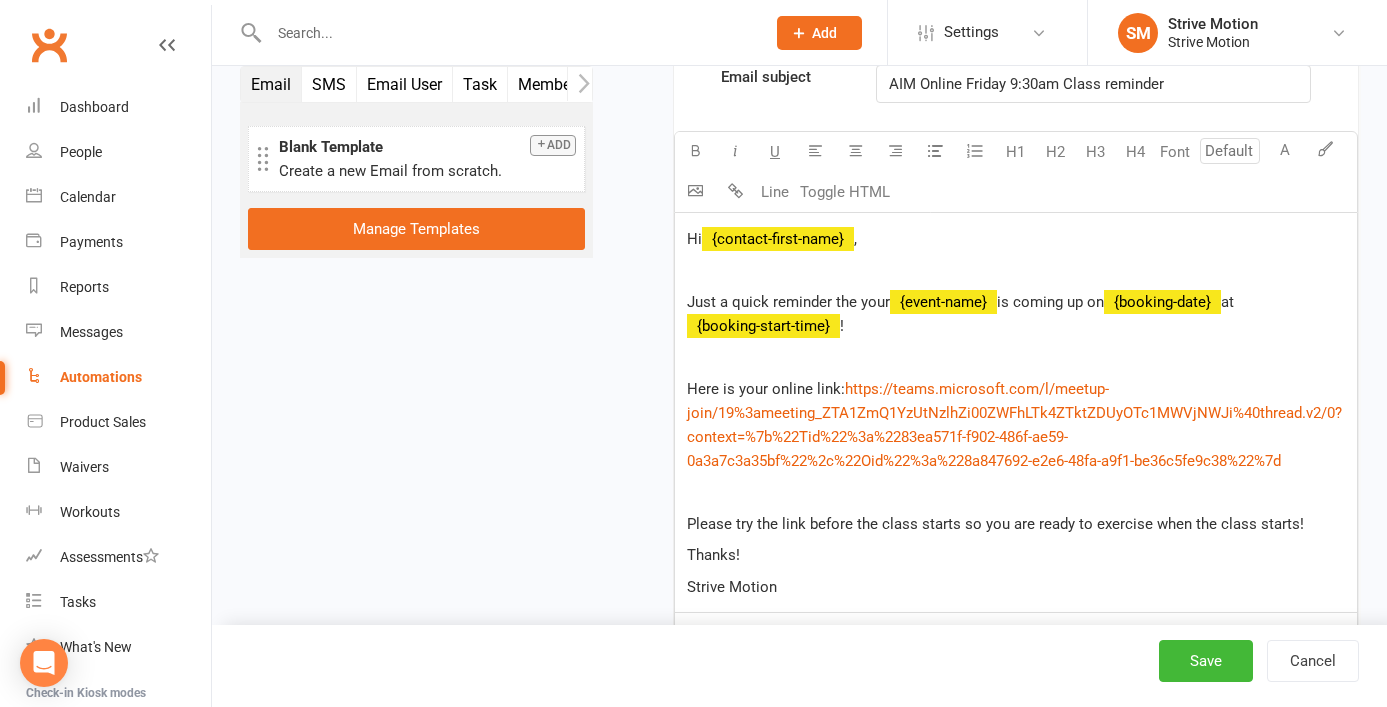 click on "Here is your online link:  $   https://teams.microsoft.com/l/meetup-join/19%3ameeting_ZTA1ZmQ1YzUtNzlhZi00ZWFhLTk4ZTktZDUyOTc1MWVjNWJi%40thread.v2/0?context=%7b%22Tid%22%3a%2283ea571f-f902-486f-ae59-0a3a7c3a35bf%22%2c%22Oid%22%3a%228a847692-e2e6-48fa-a9f1-be36c5fe9c38%22%7d  $" at bounding box center [1016, 425] 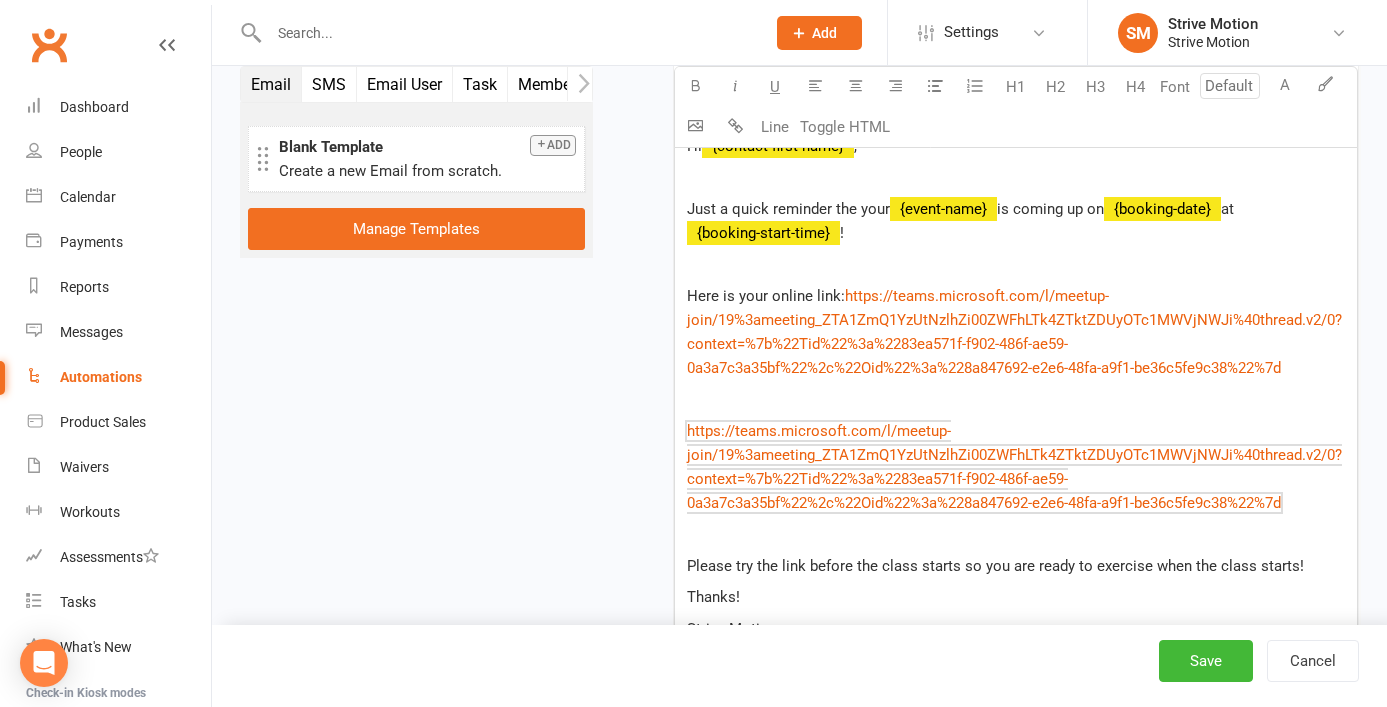 scroll, scrollTop: 994, scrollLeft: 0, axis: vertical 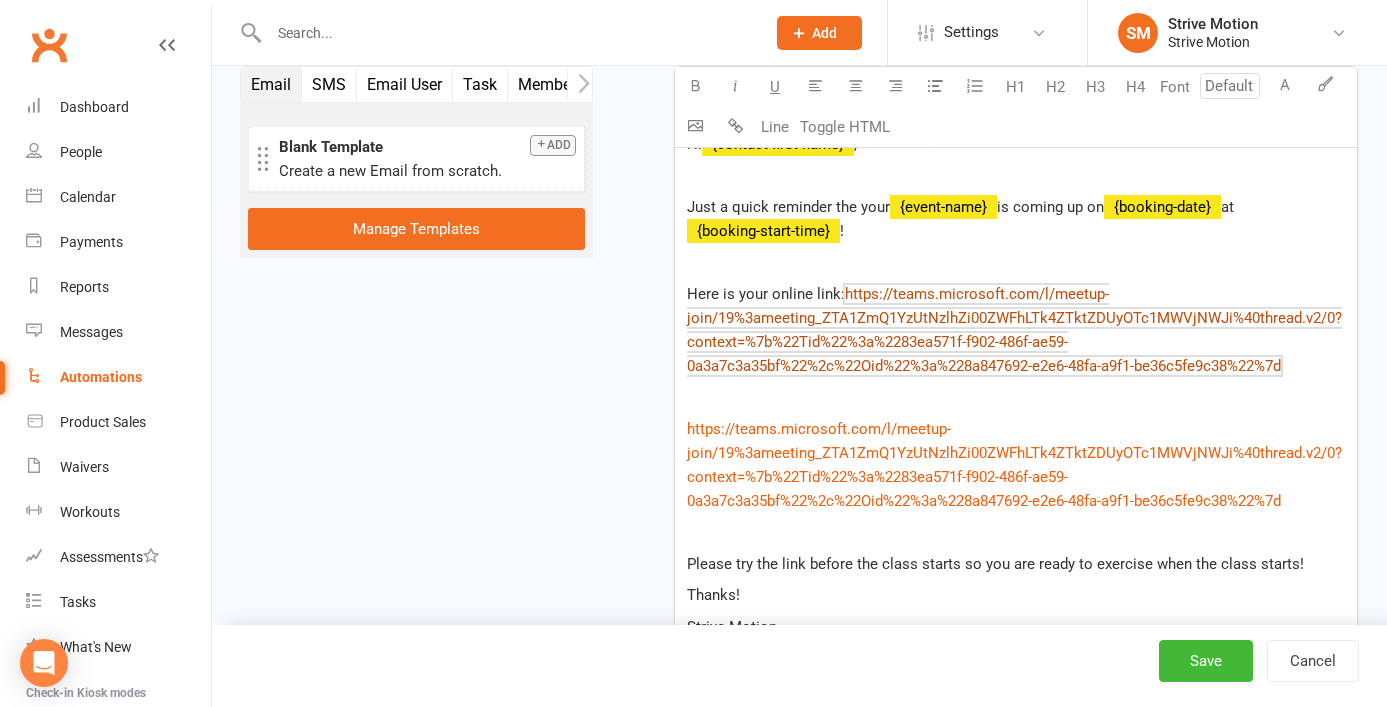 drag, startPoint x: 1312, startPoint y: 376, endPoint x: 845, endPoint y: 293, distance: 474.31845 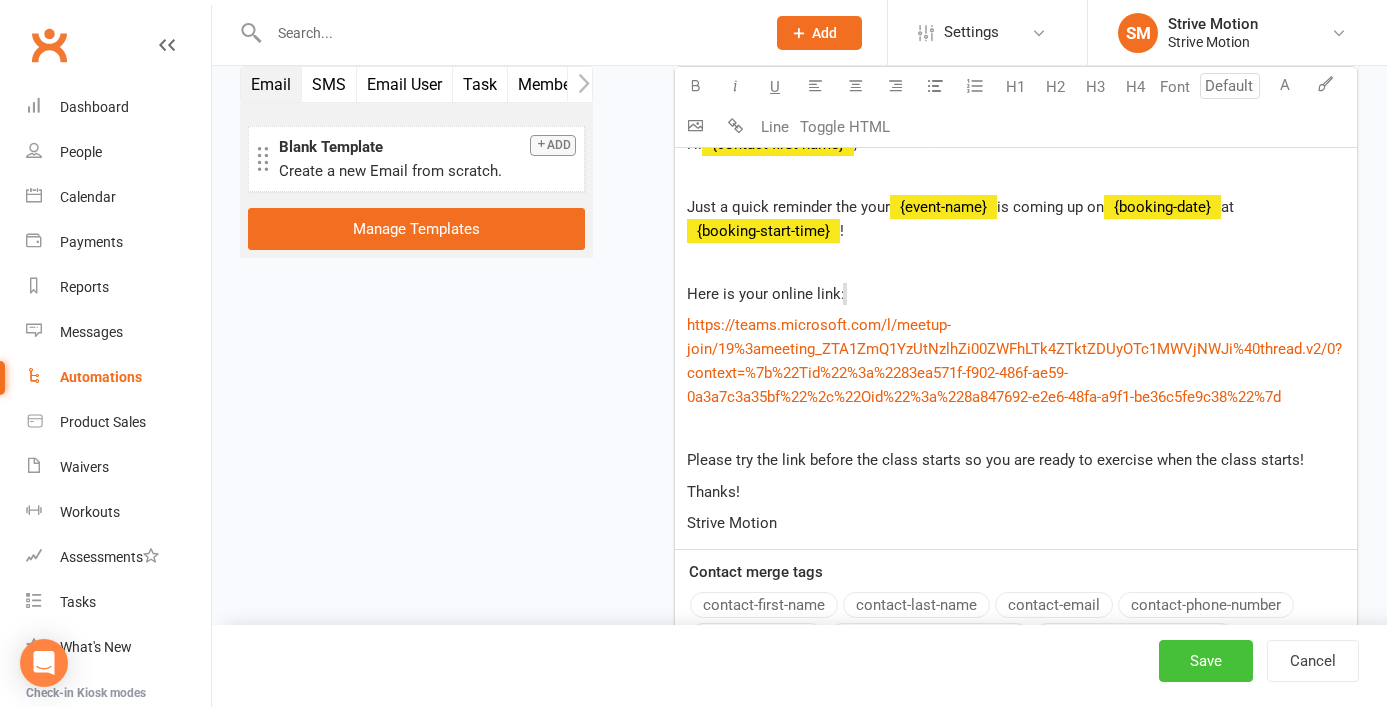 click on "Save" at bounding box center [1206, 661] 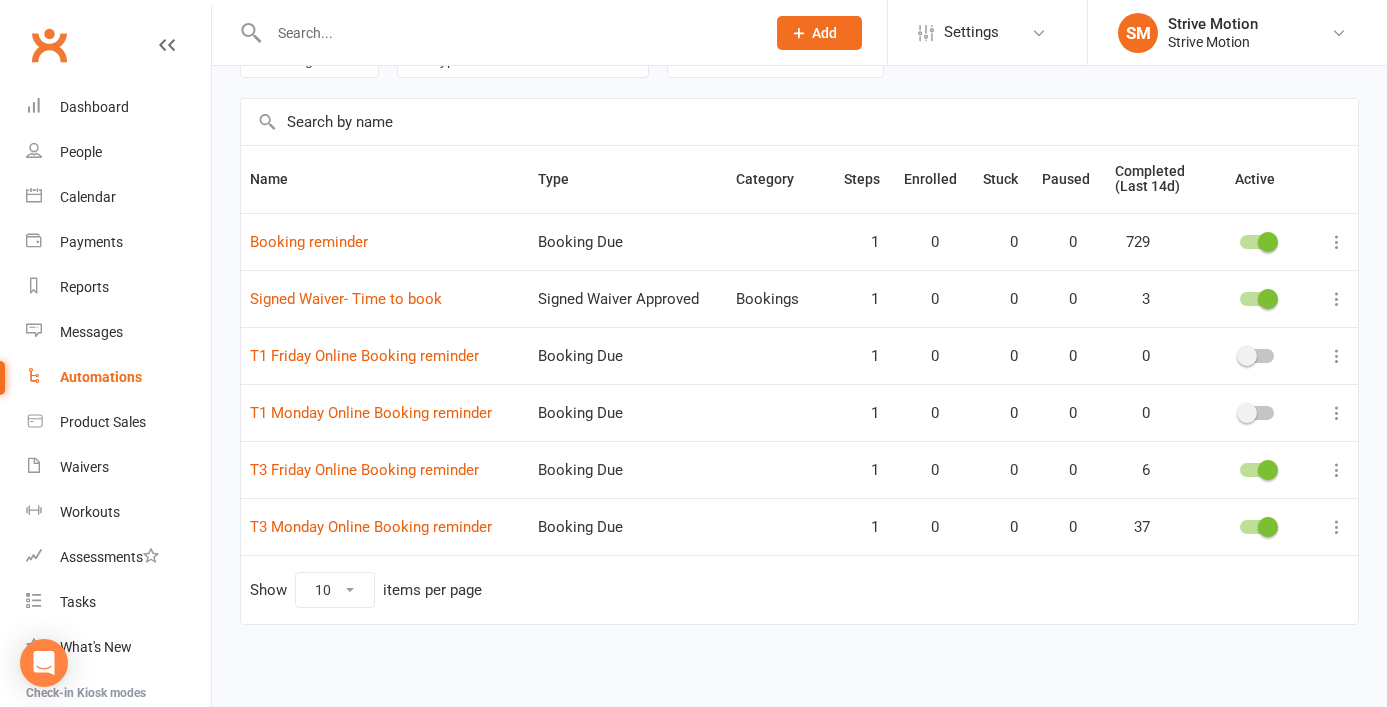 scroll, scrollTop: 117, scrollLeft: 0, axis: vertical 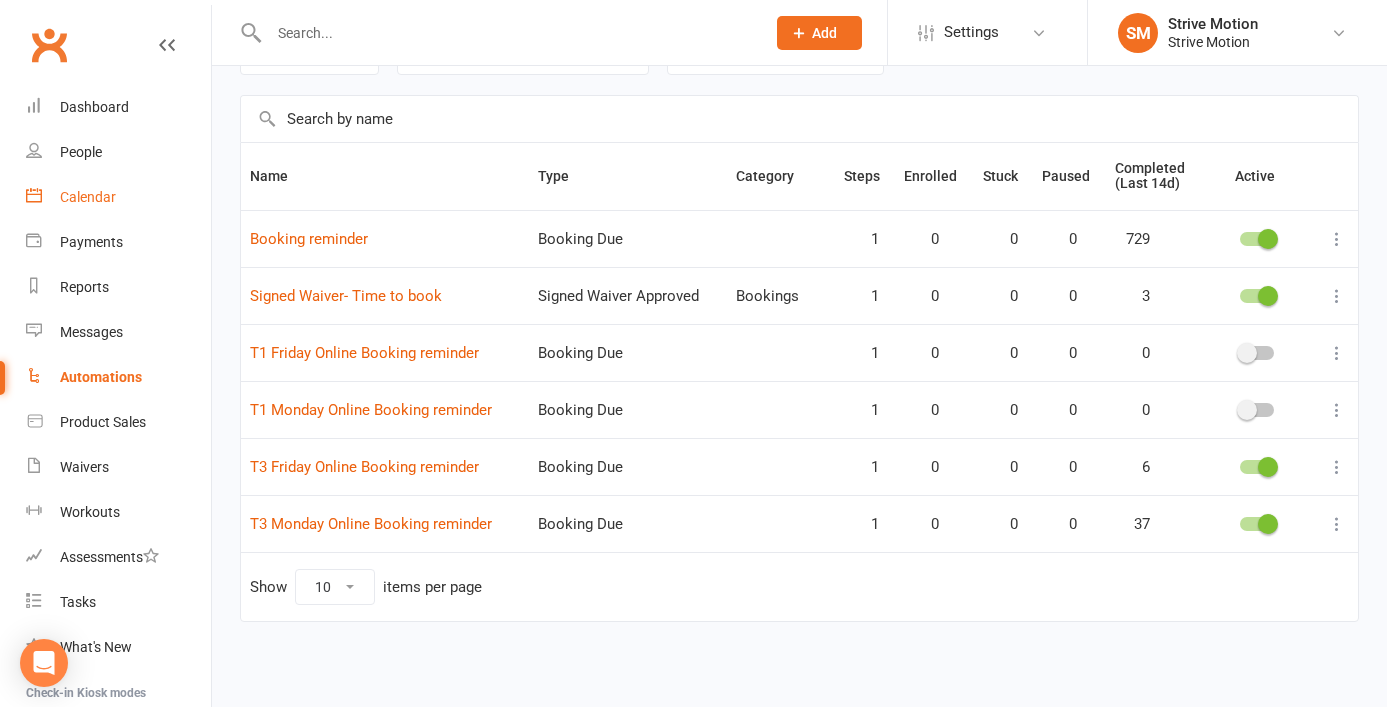 click on "Calendar" at bounding box center (88, 197) 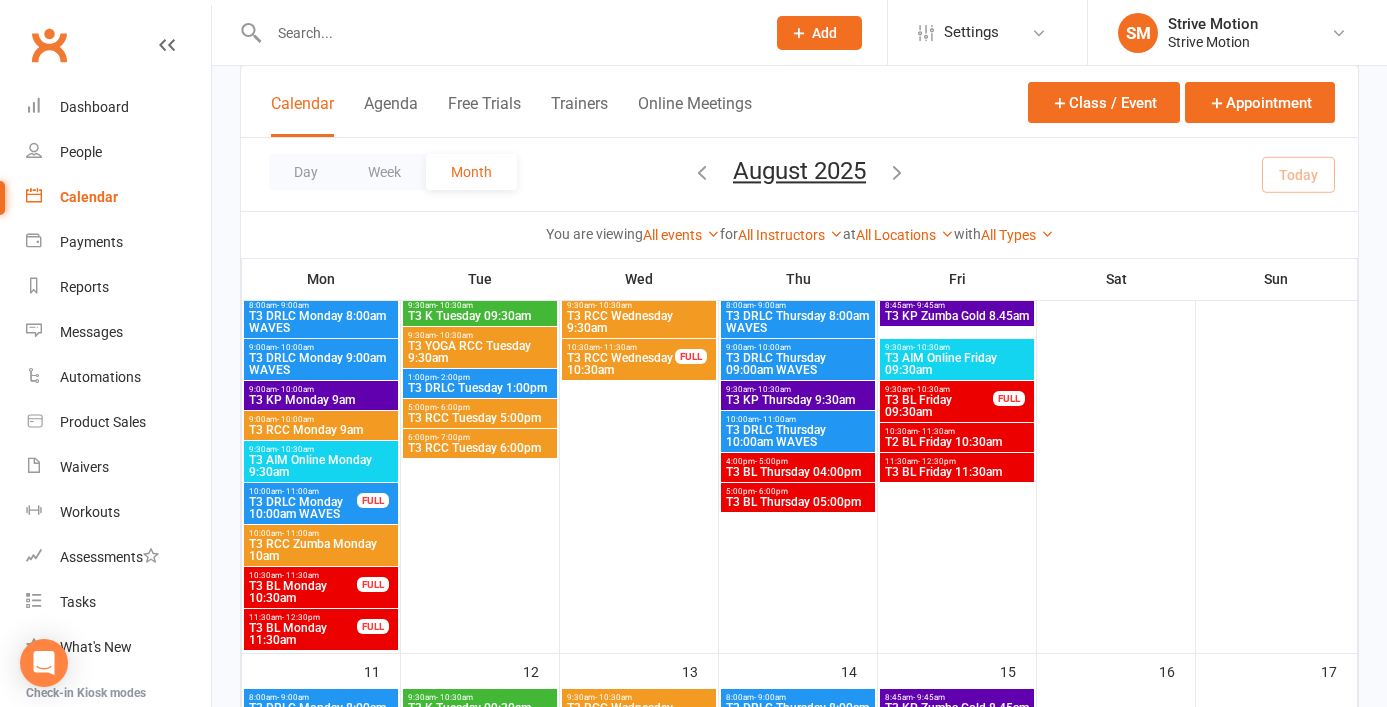 scroll, scrollTop: 522, scrollLeft: 0, axis: vertical 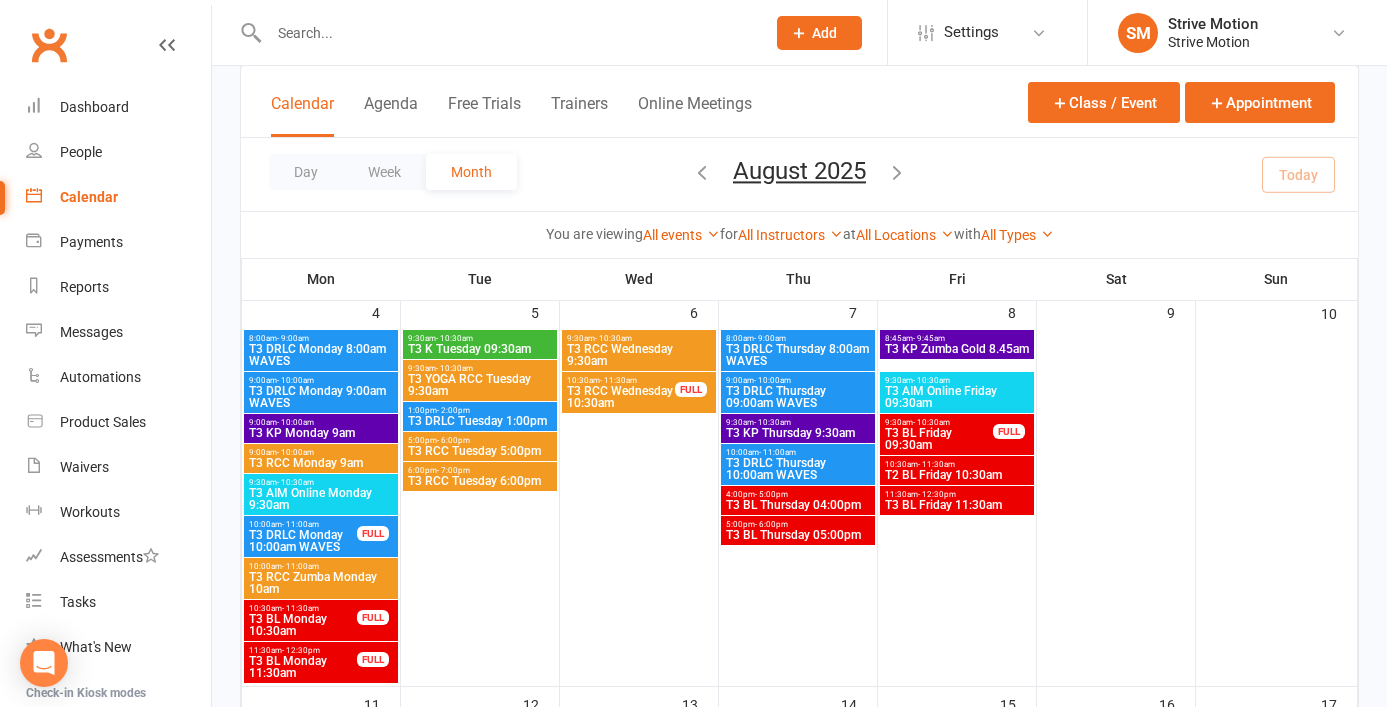 click on "T3 AIM Online Monday 9:30am" at bounding box center [321, 499] 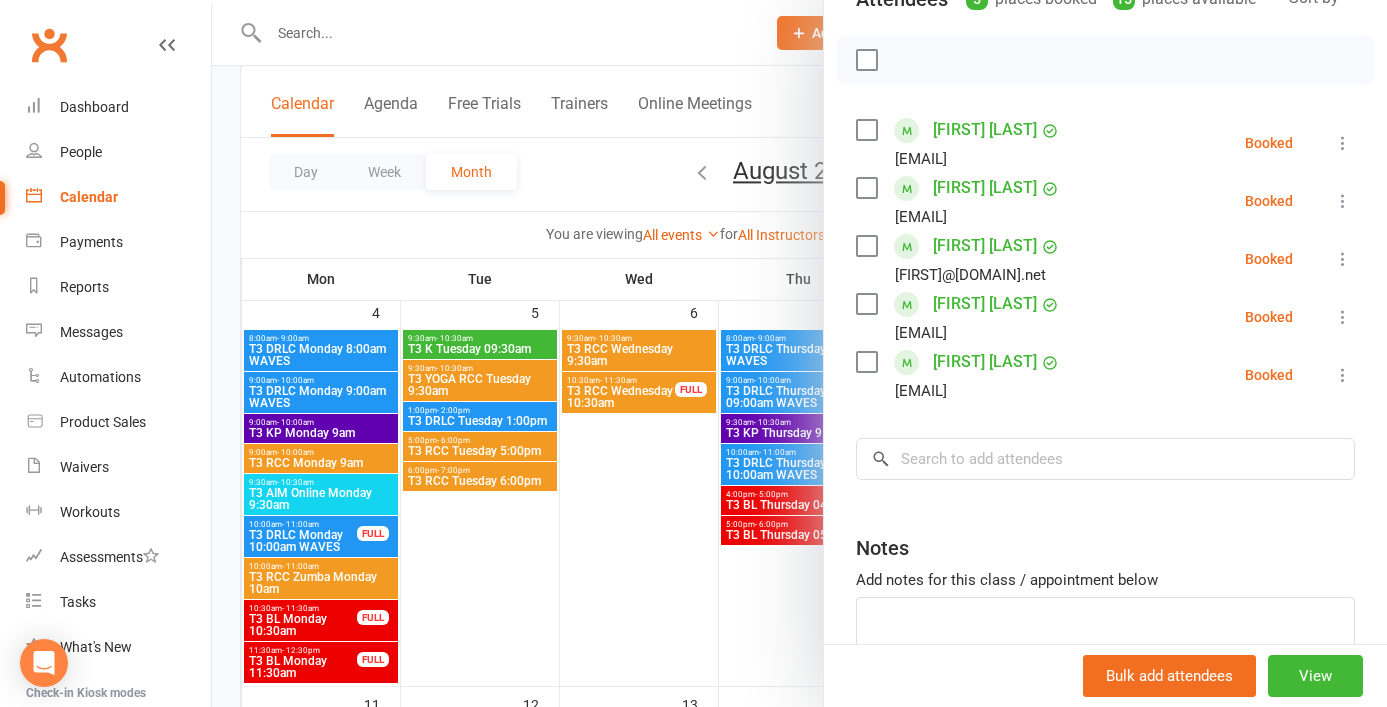 scroll, scrollTop: 0, scrollLeft: 0, axis: both 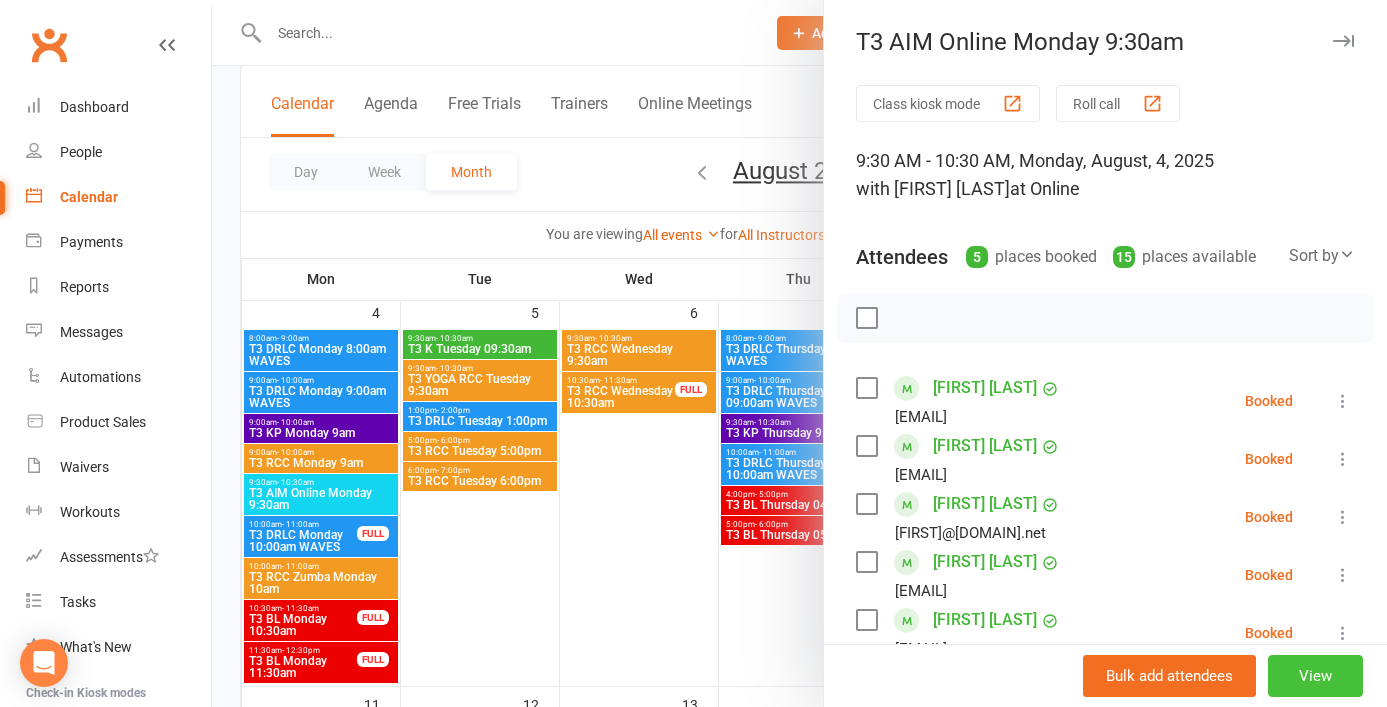 click on "View" at bounding box center [1315, 676] 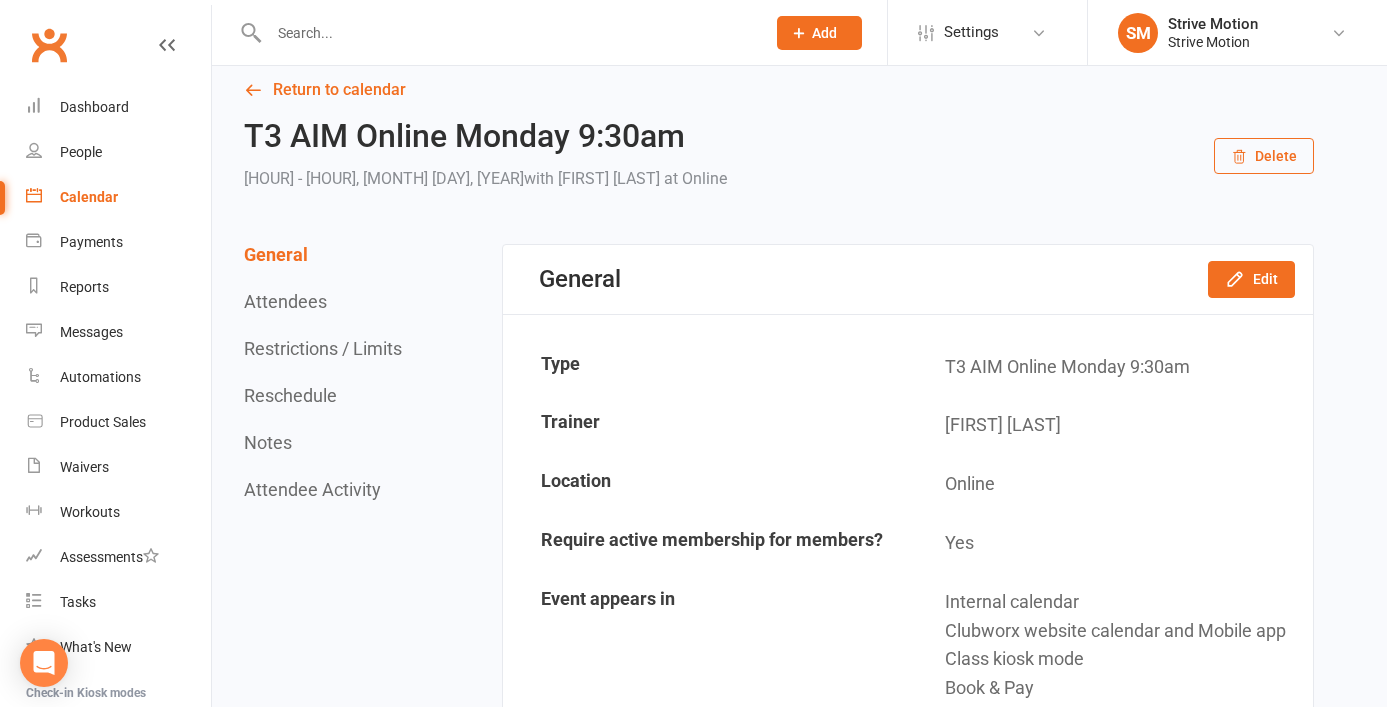 scroll, scrollTop: 0, scrollLeft: 0, axis: both 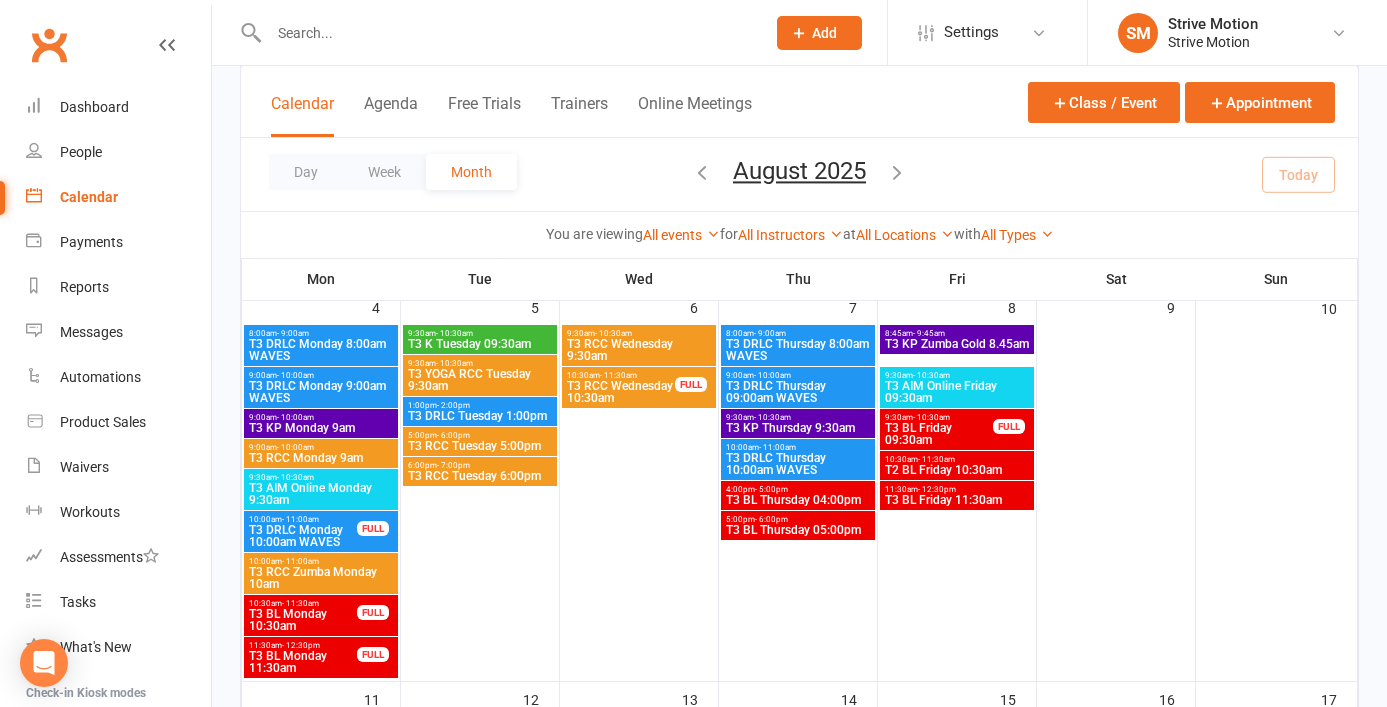 click on "T3 AIM Online Monday 9:30am" at bounding box center (321, 494) 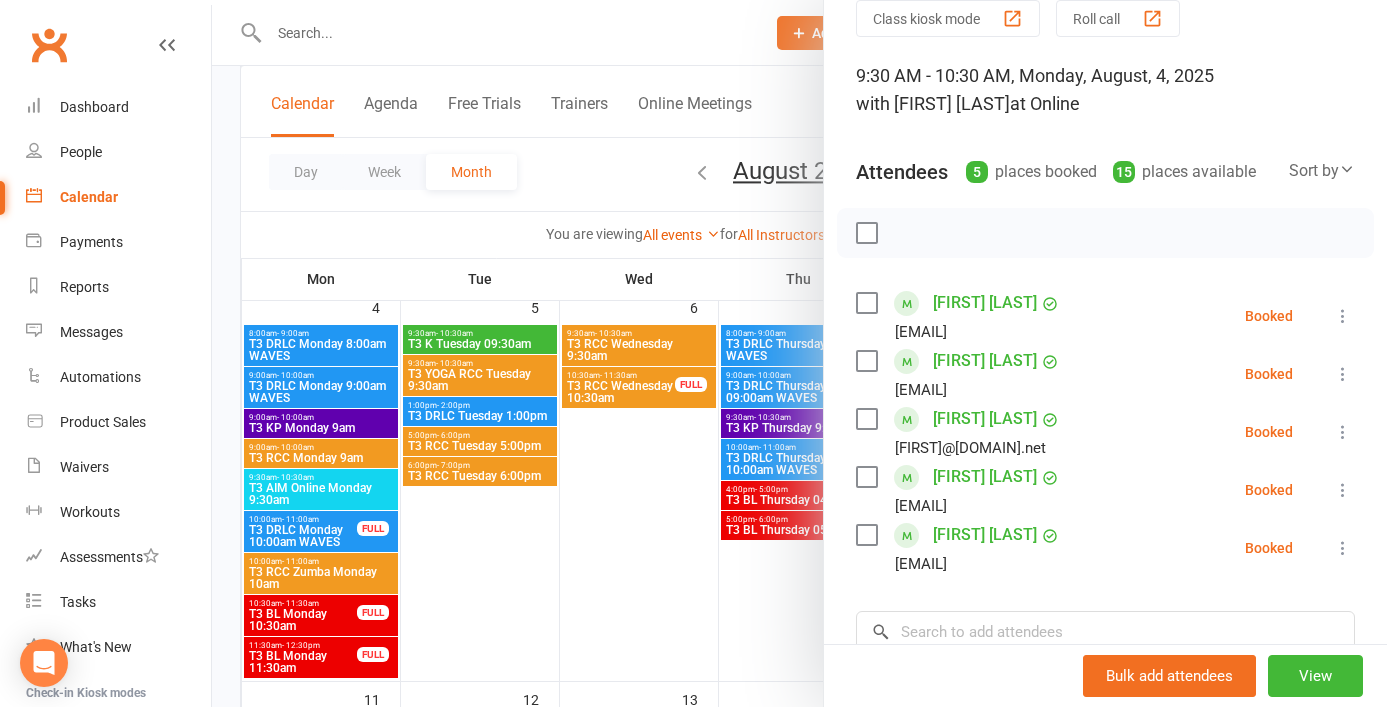 scroll, scrollTop: 87, scrollLeft: 0, axis: vertical 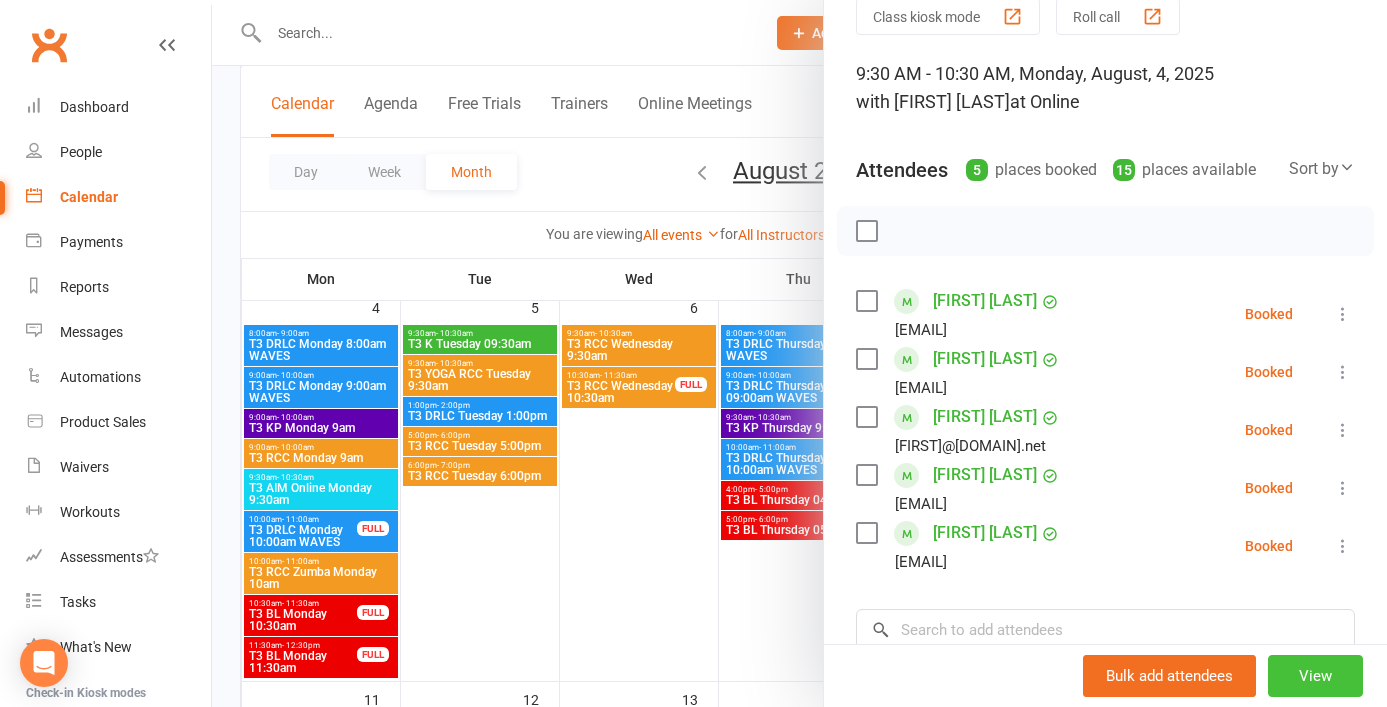 click on "View" at bounding box center (1315, 676) 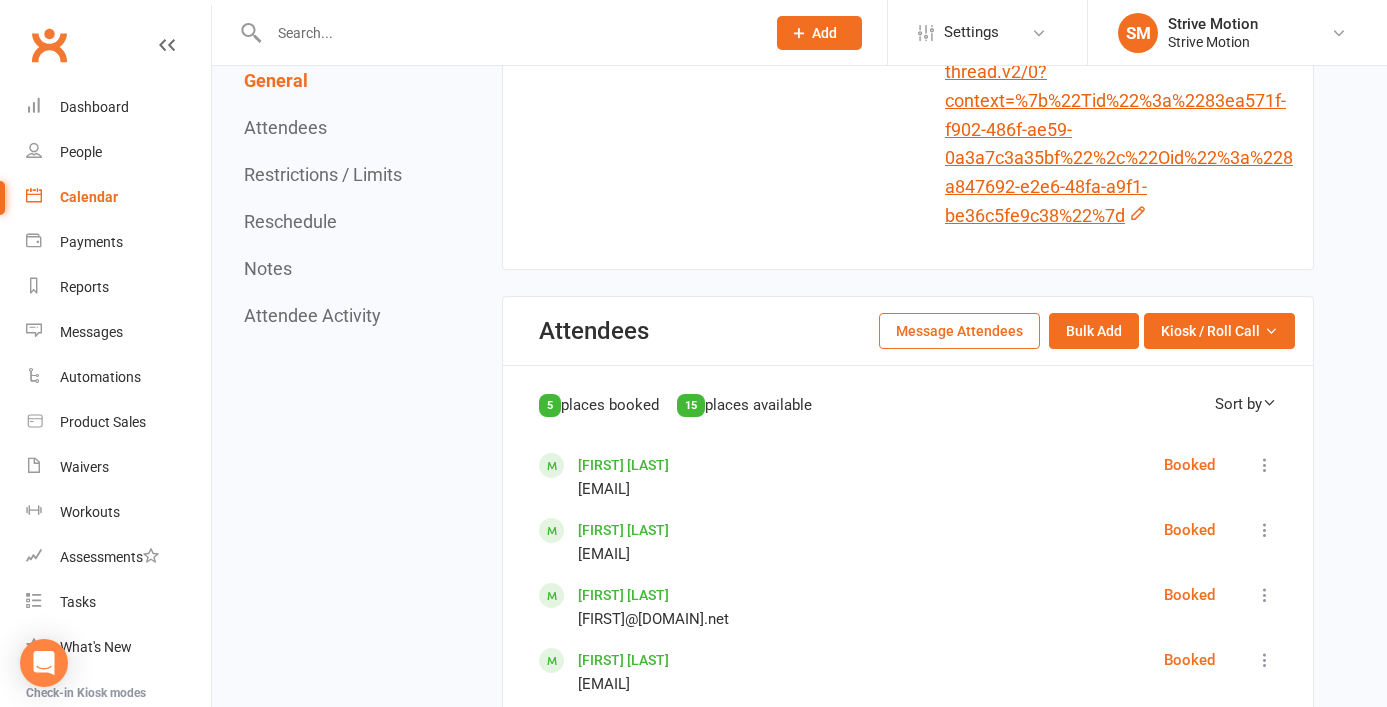 scroll, scrollTop: 914, scrollLeft: 0, axis: vertical 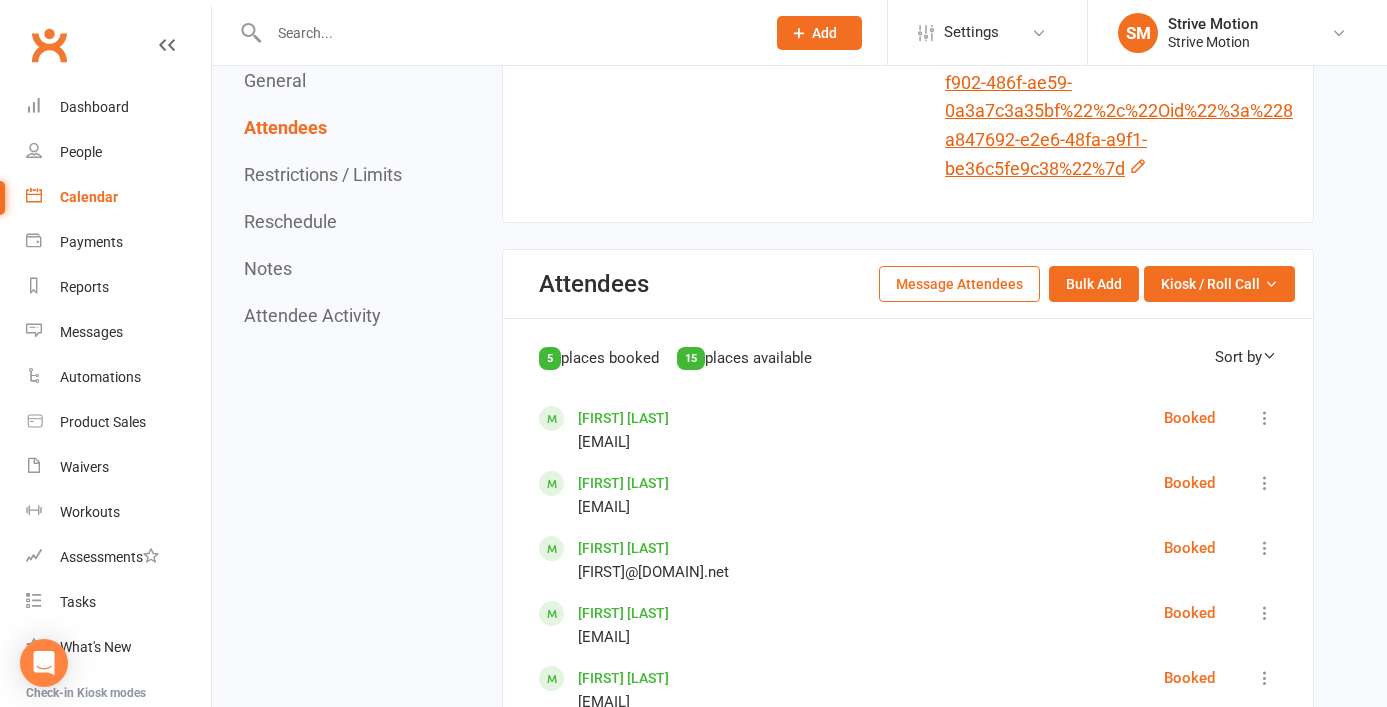 click on "Message Attendees" at bounding box center (959, 284) 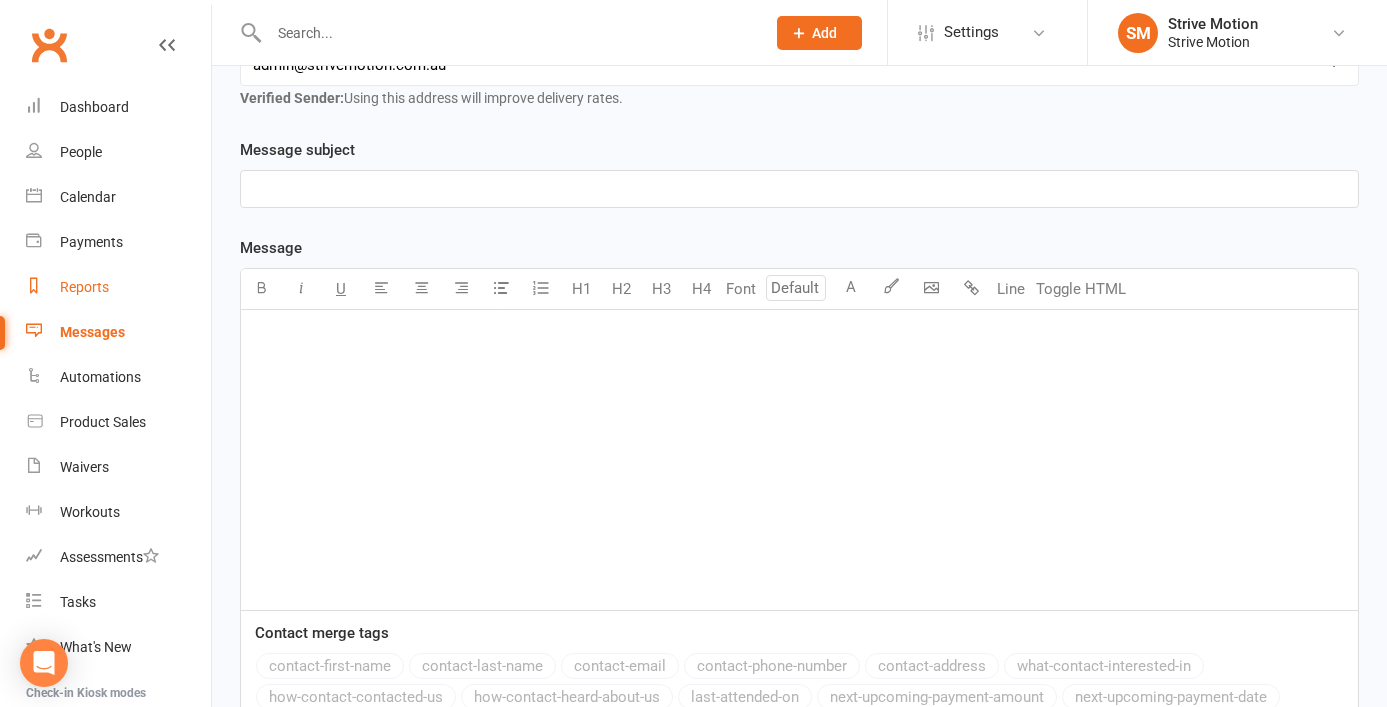 scroll, scrollTop: 375, scrollLeft: 0, axis: vertical 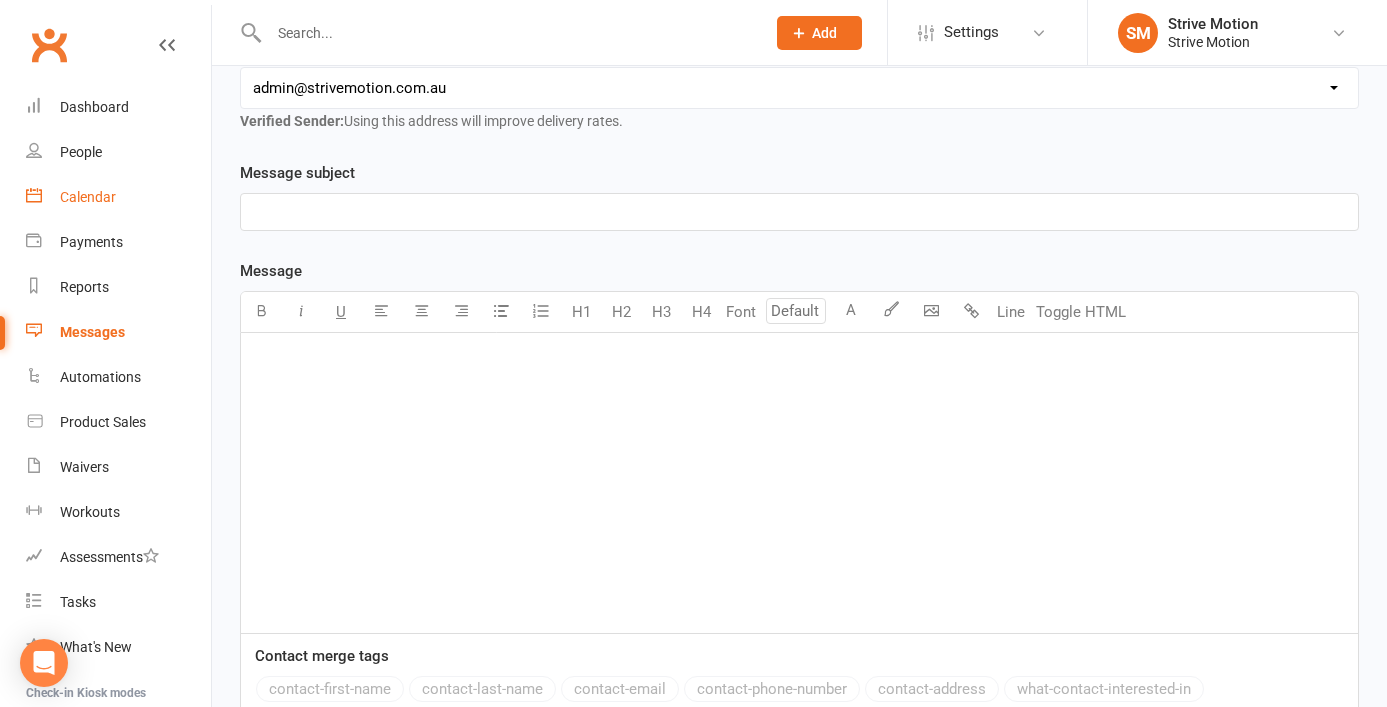 click on "Calendar" at bounding box center (88, 197) 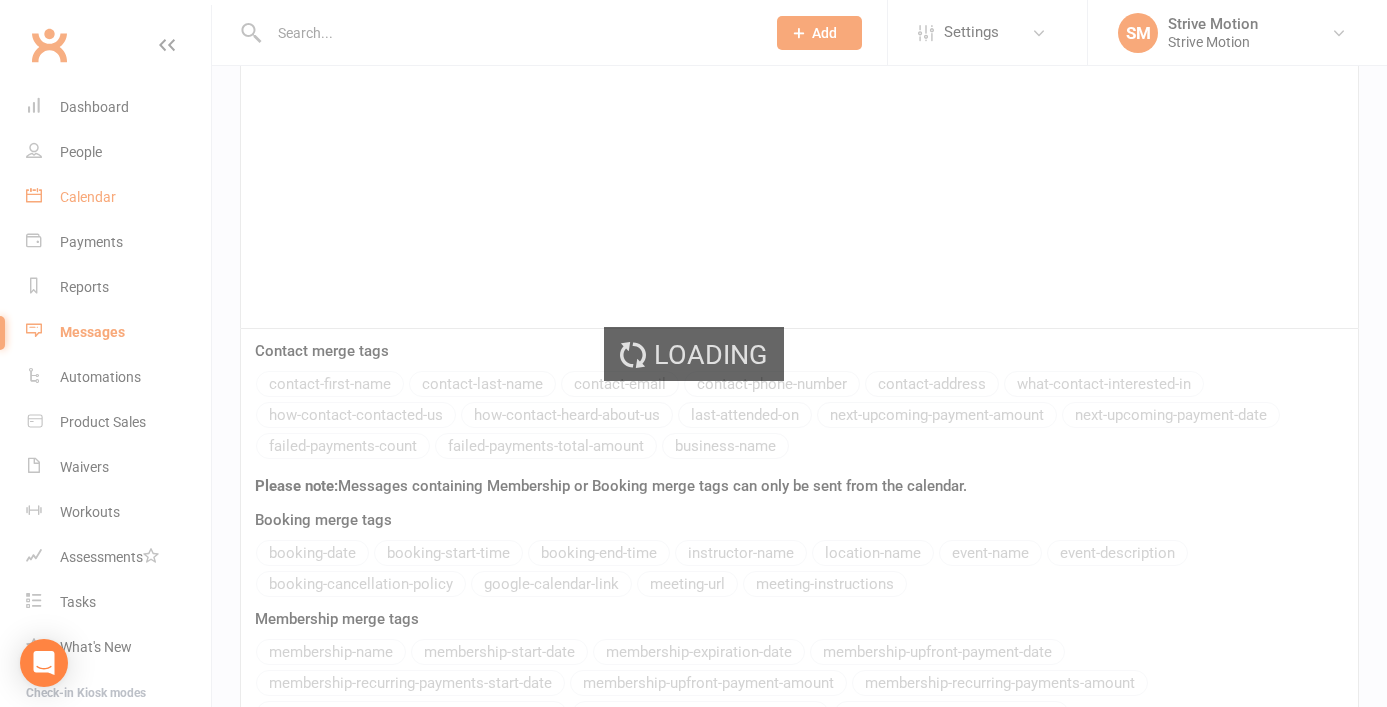 scroll, scrollTop: 335, scrollLeft: 0, axis: vertical 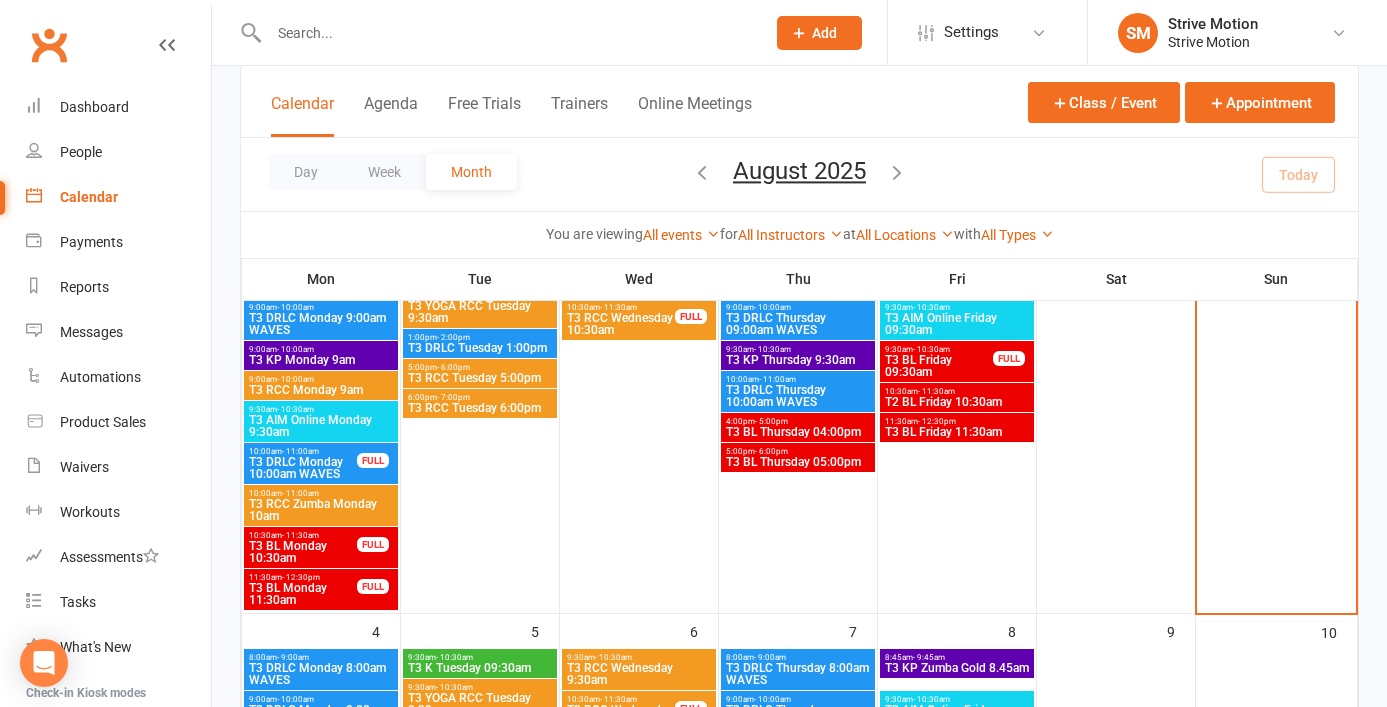 click on "T3 AIM Online Monday 9:30am" at bounding box center (321, 426) 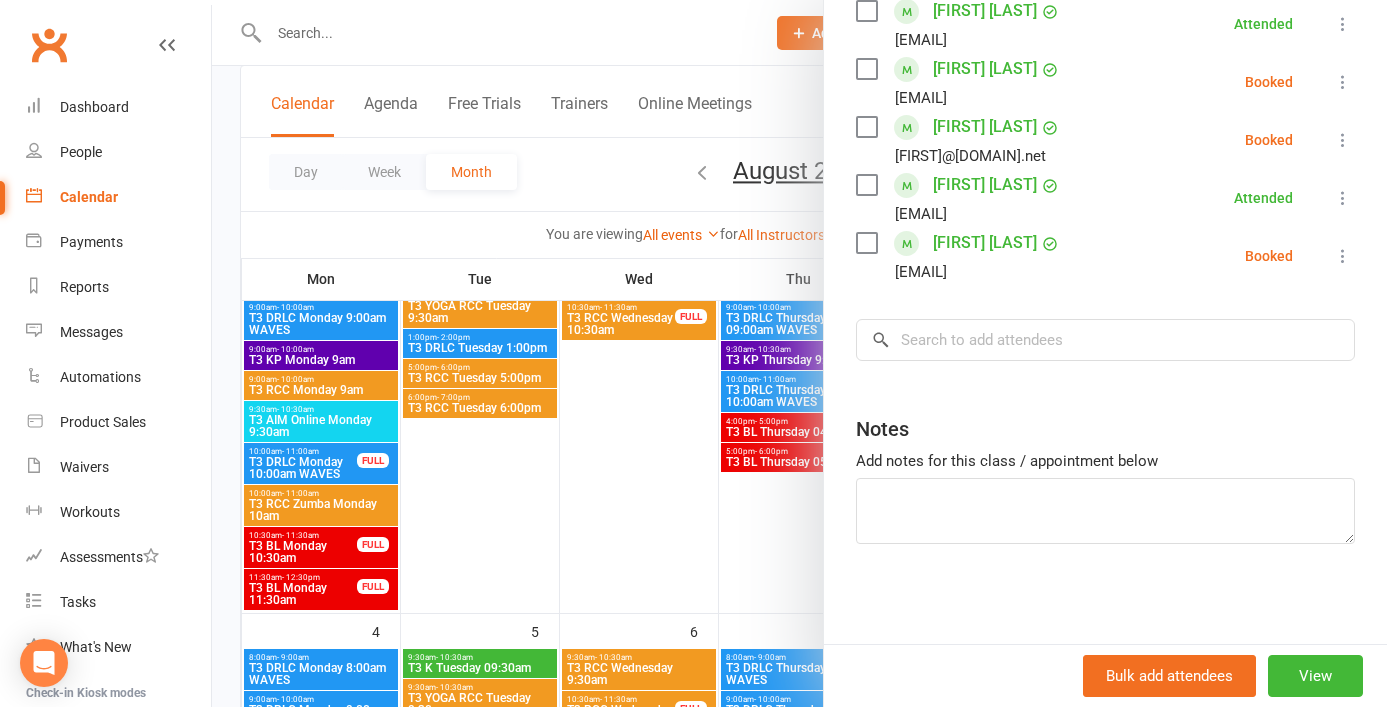 scroll, scrollTop: 105, scrollLeft: 0, axis: vertical 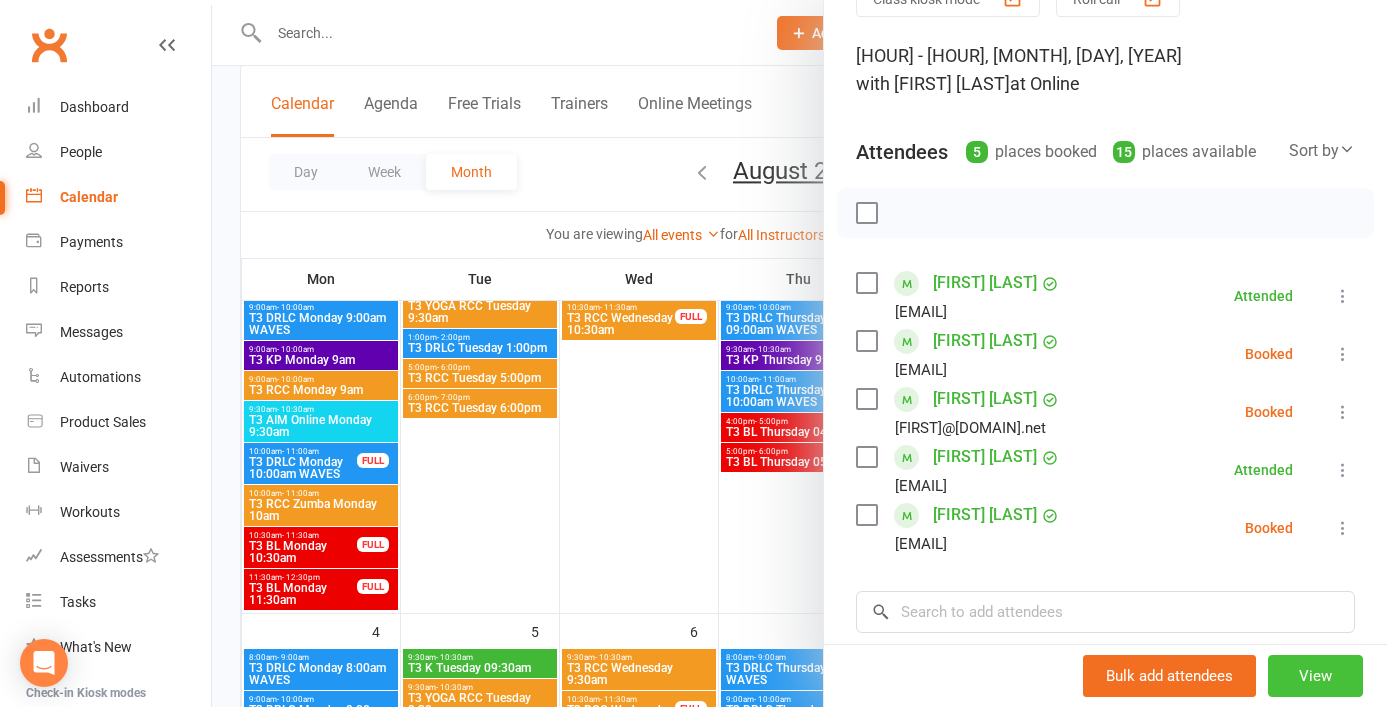 click on "View" at bounding box center (1315, 676) 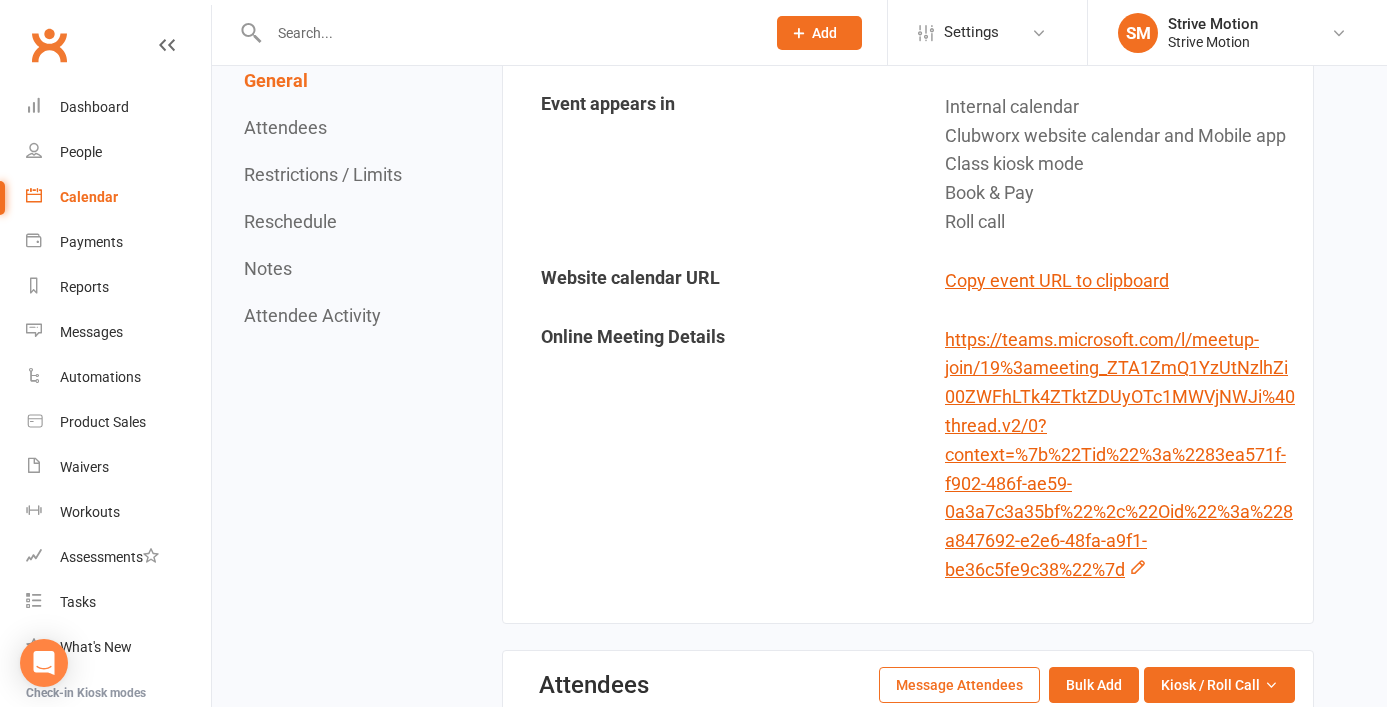 scroll, scrollTop: 549, scrollLeft: 0, axis: vertical 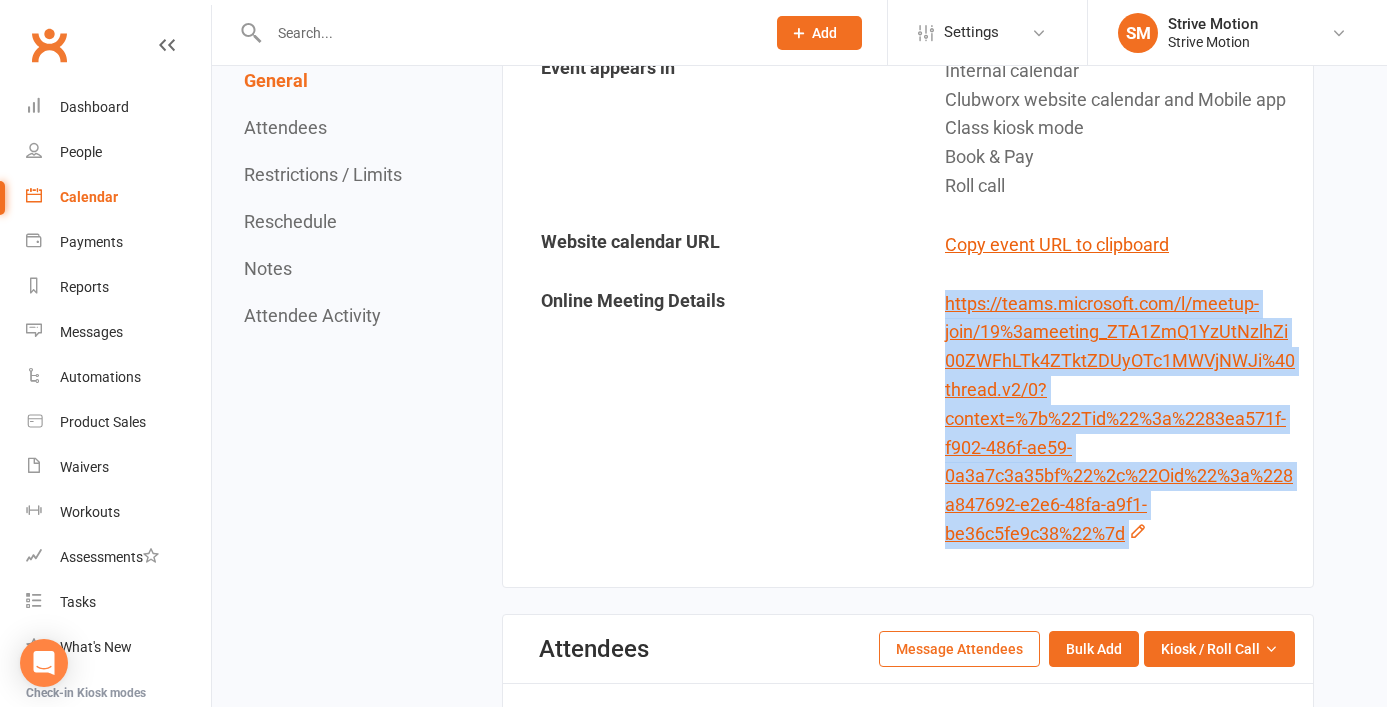 drag, startPoint x: 1129, startPoint y: 535, endPoint x: 937, endPoint y: 310, distance: 295.7854 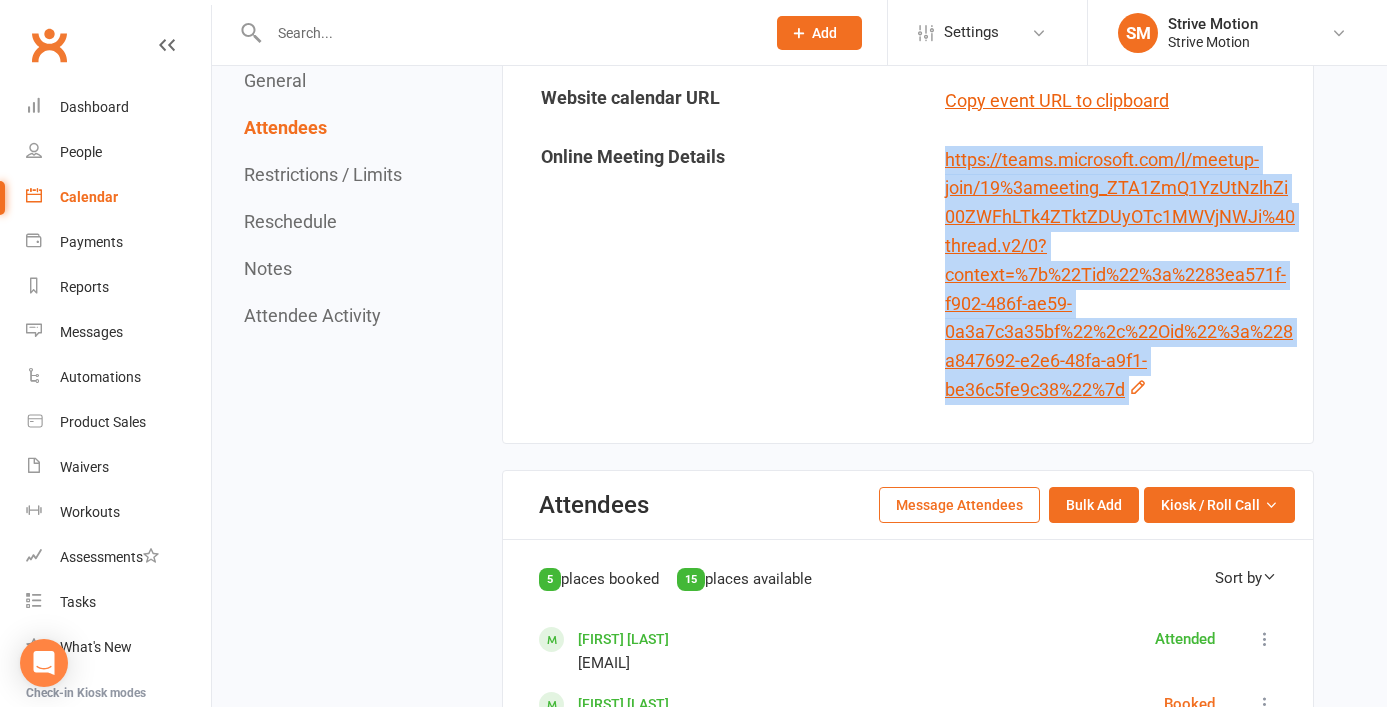 scroll, scrollTop: 933, scrollLeft: 0, axis: vertical 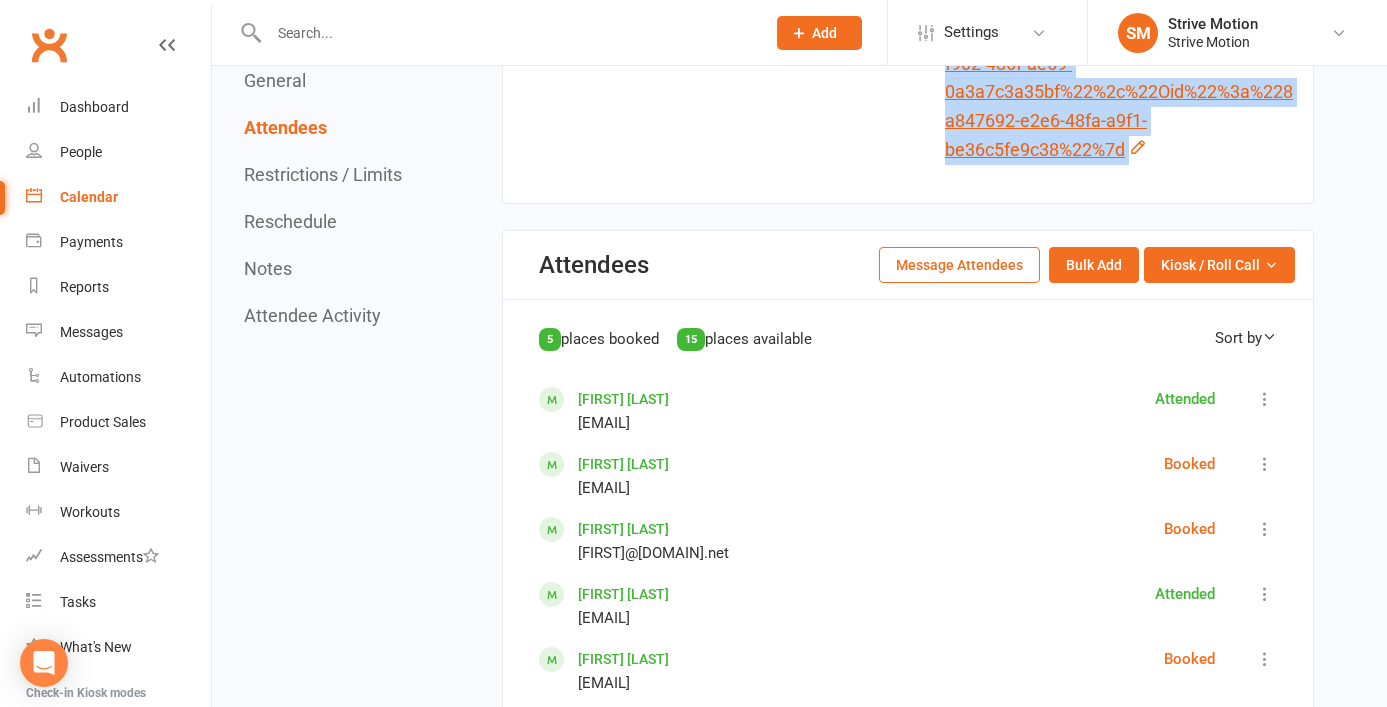 click on "Message Attendees" at bounding box center [959, 265] 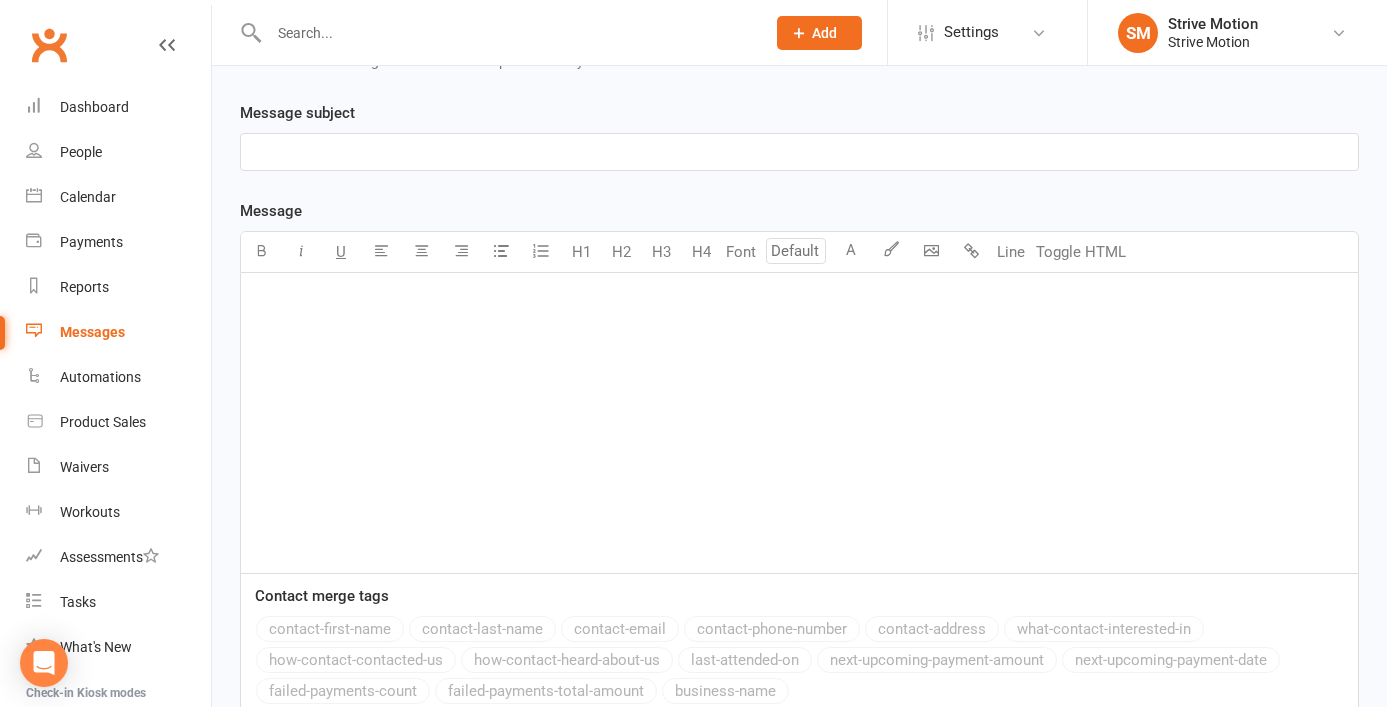 scroll, scrollTop: 462, scrollLeft: 0, axis: vertical 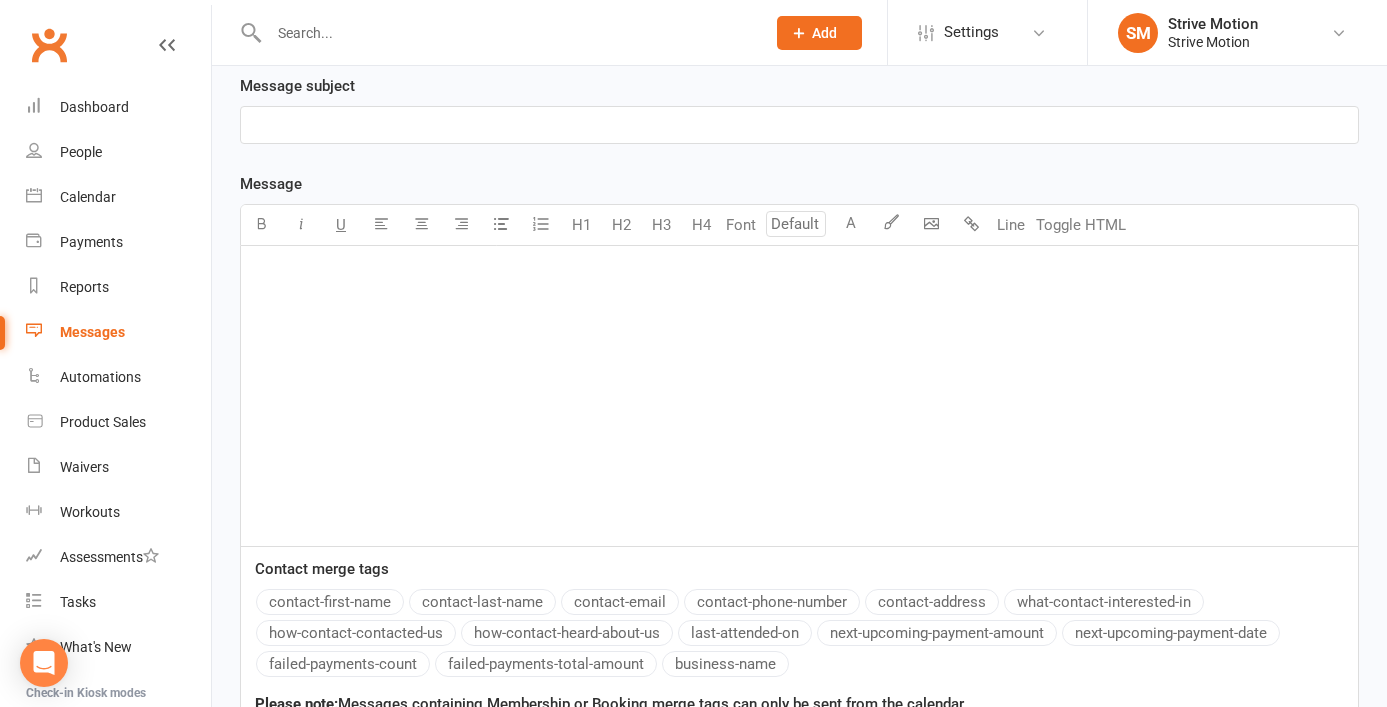 click on "﻿" at bounding box center (799, 396) 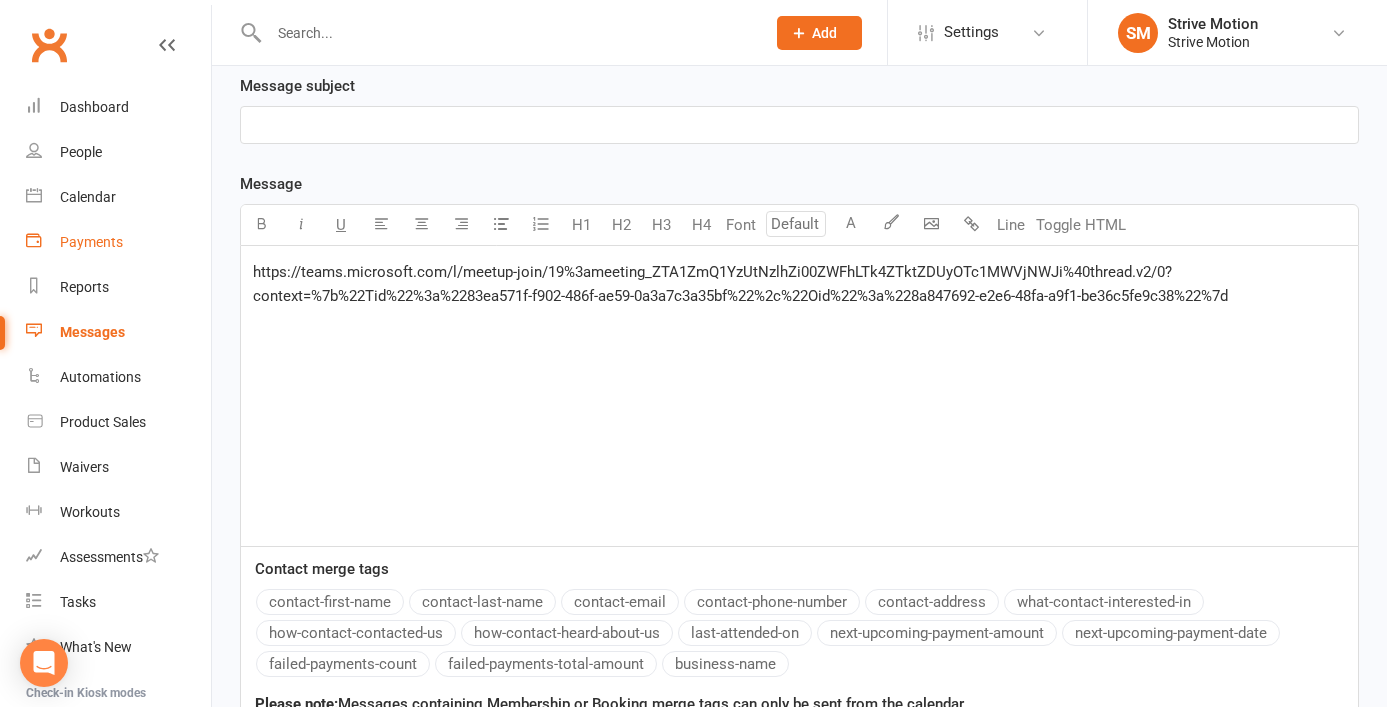drag, startPoint x: 1261, startPoint y: 300, endPoint x: 210, endPoint y: 232, distance: 1053.1975 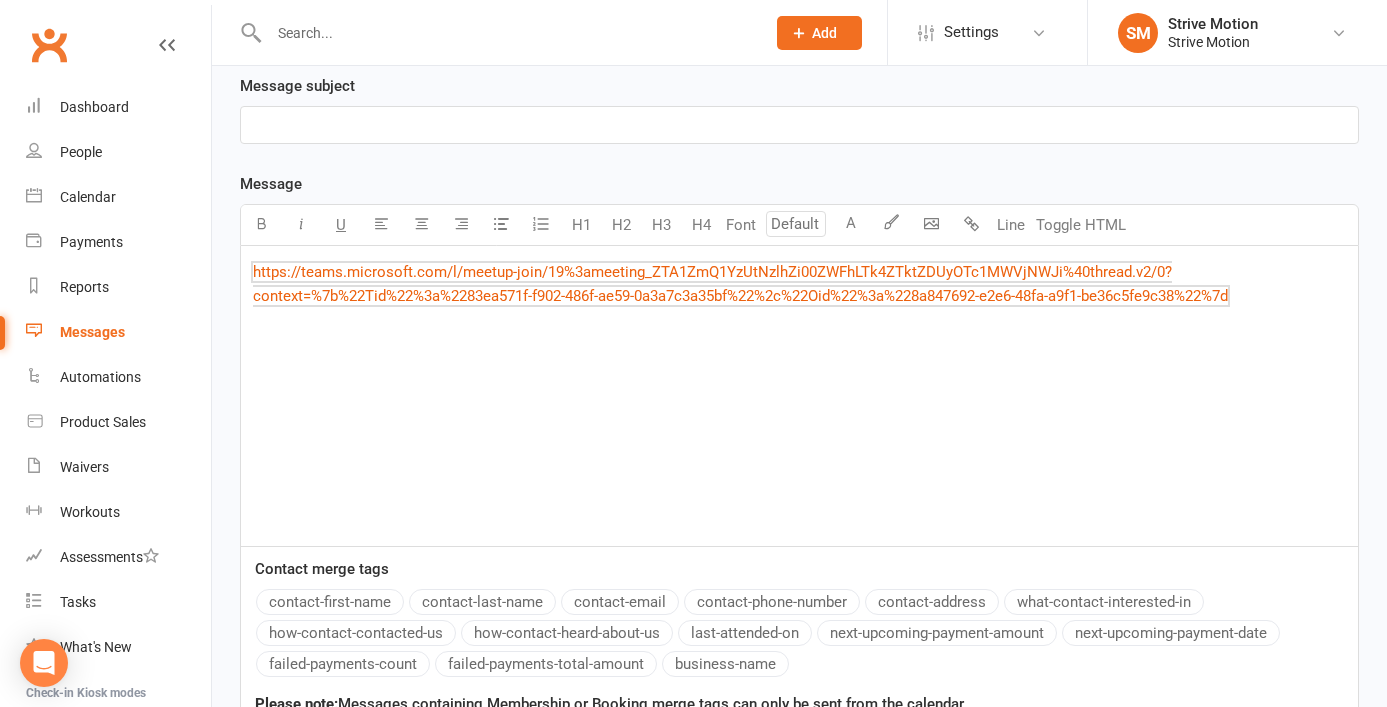 click on "﻿ $   https://teams.microsoft.com/l/meetup-join/19%3ameeting_ZTA1ZmQ1YzUtNzlhZi00ZWFhLTk4ZTktZDUyOTc1MWVjNWJi%40thread.v2/0?context=%7b%22Tid%22%3a%2283ea571f-f902-486f-ae59-0a3a7c3a35bf%22%2c%22Oid%22%3a%228a847692-e2e6-48fa-a9f1-be36c5fe9c38%22%7d  $   ﻿ ﻿" at bounding box center [799, 396] 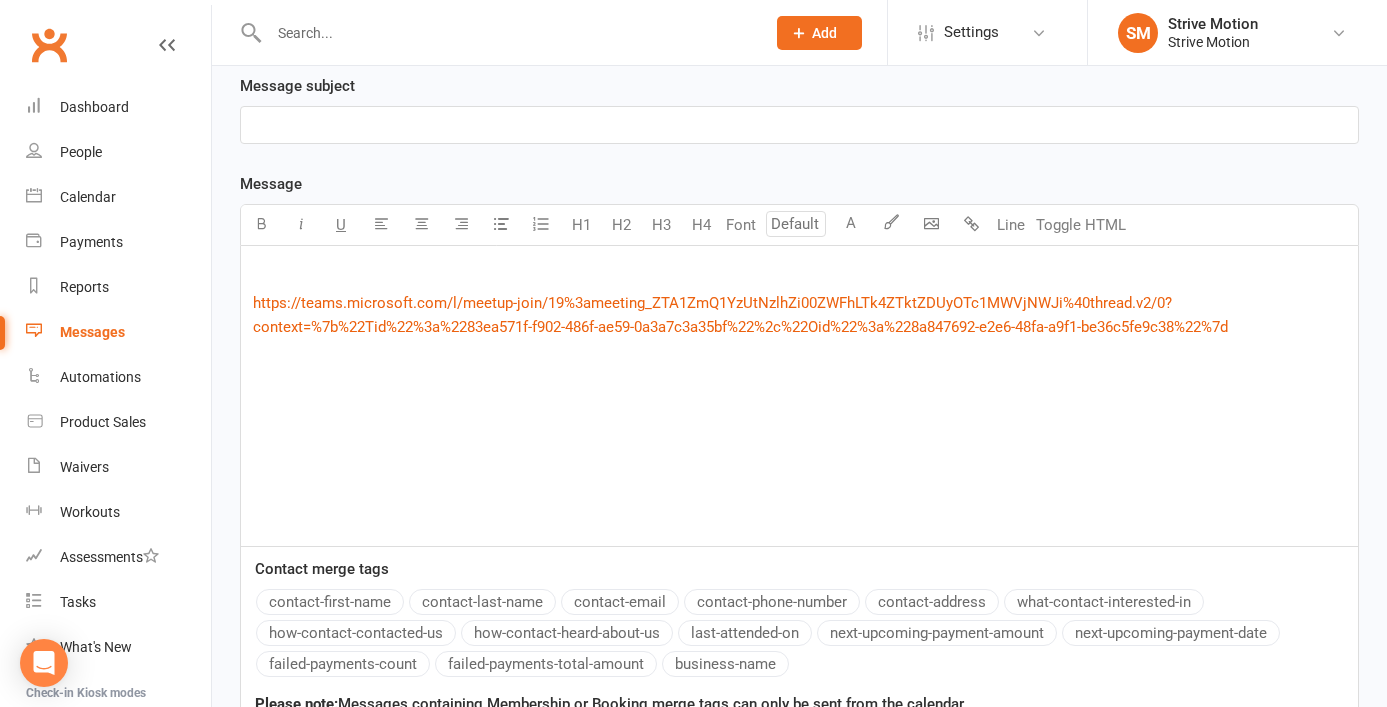 click on "﻿" at bounding box center [799, 272] 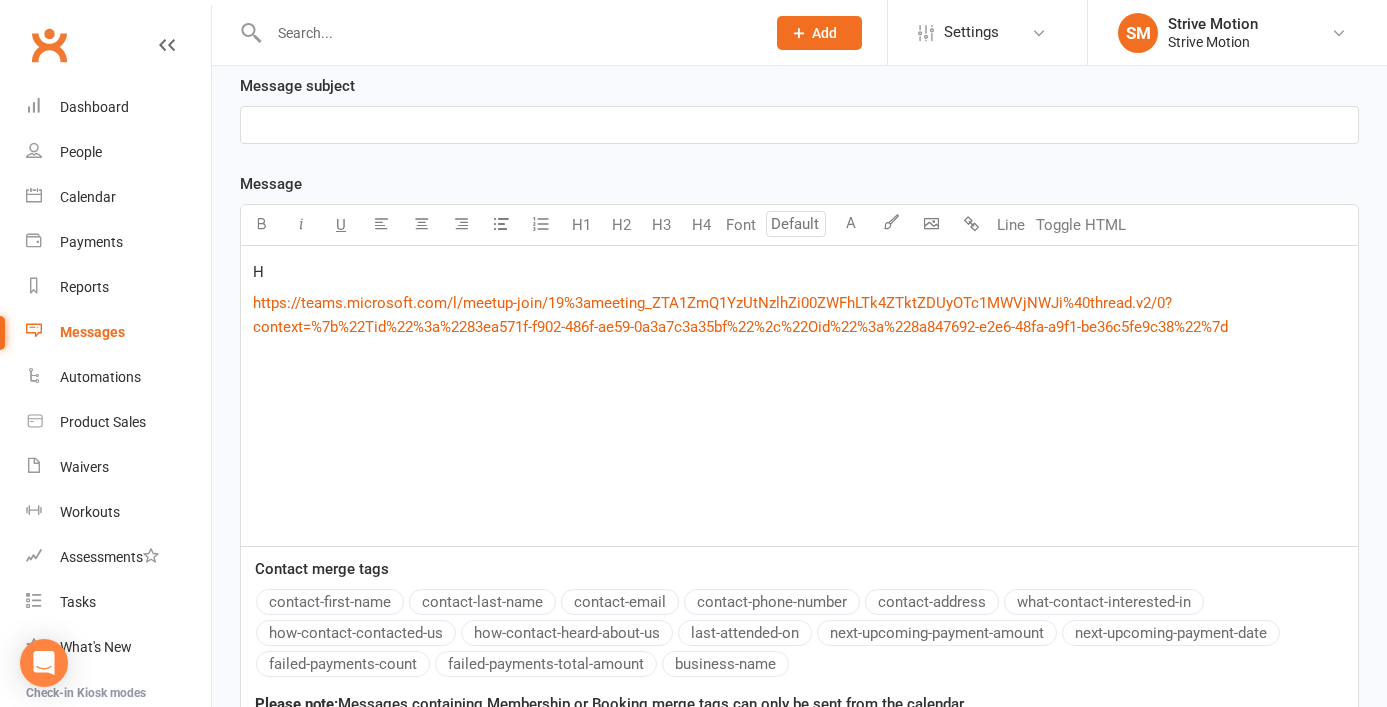 type 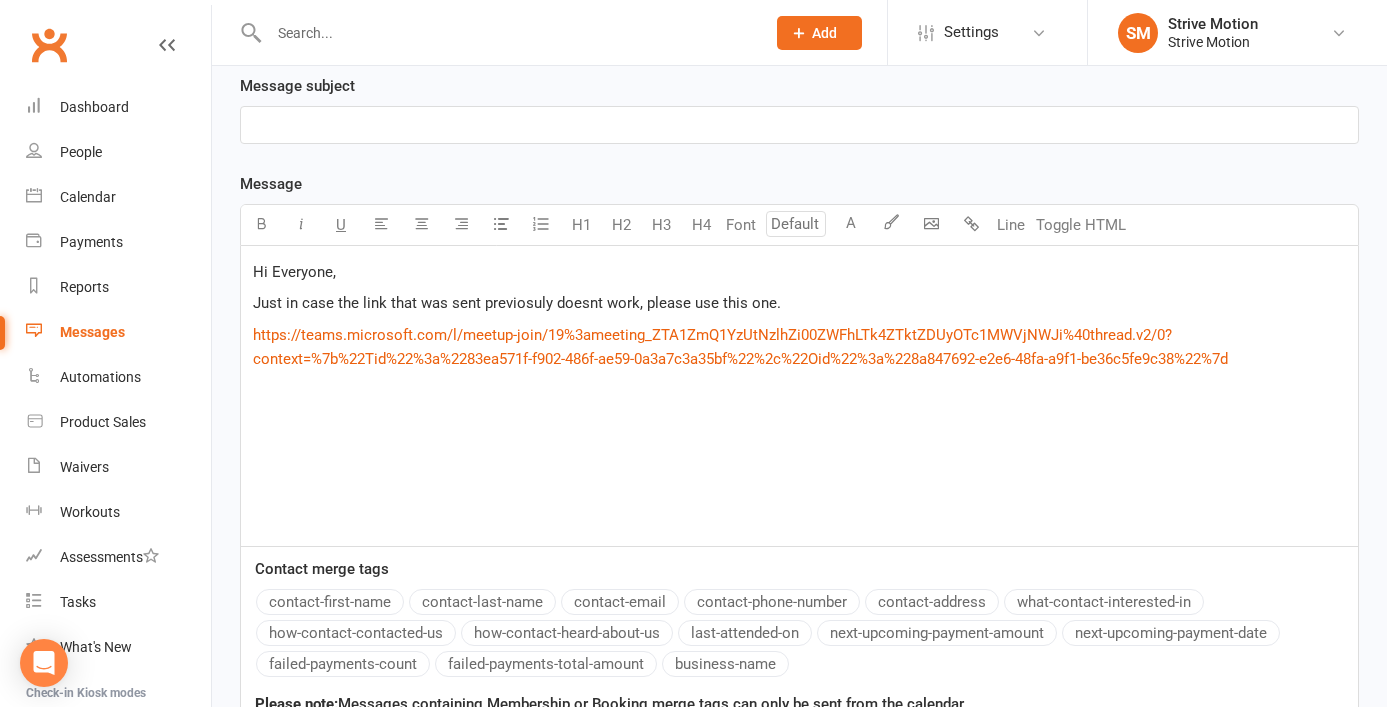 click on "﻿" at bounding box center (799, 390) 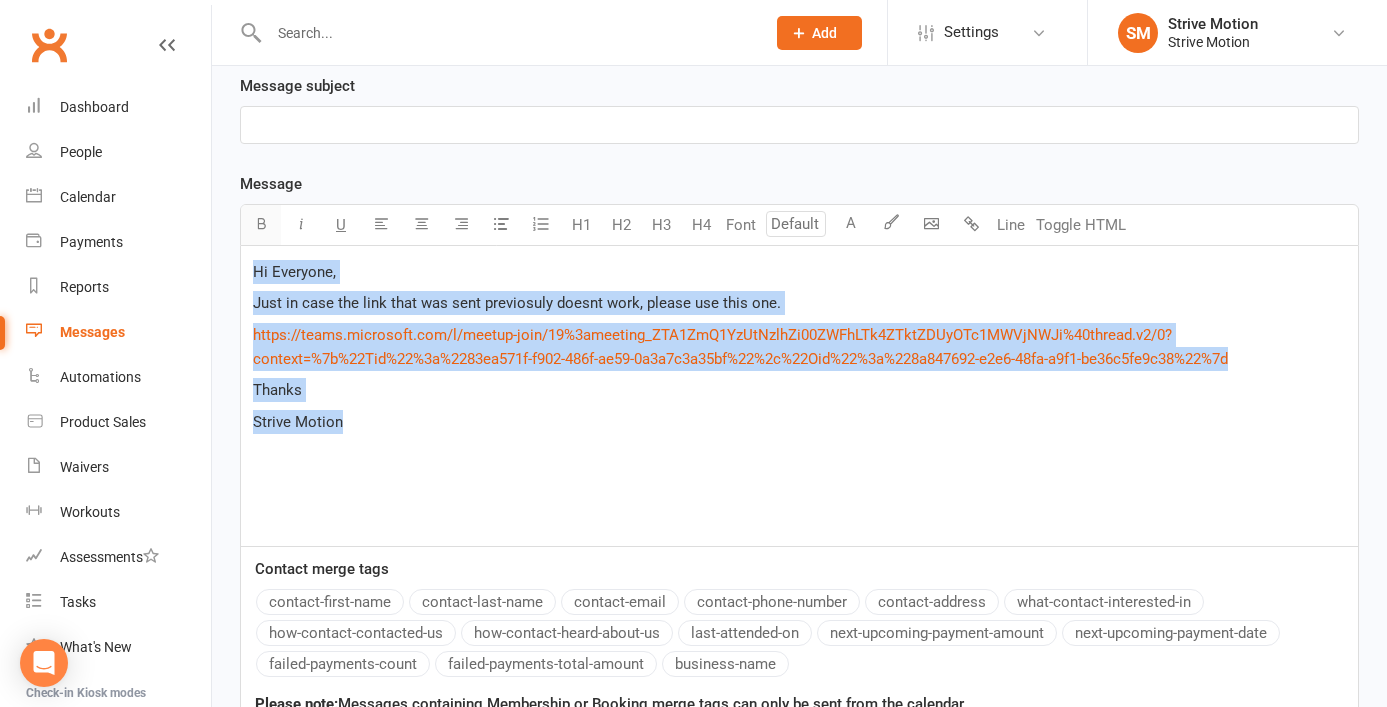 drag, startPoint x: 393, startPoint y: 438, endPoint x: 249, endPoint y: 239, distance: 245.63591 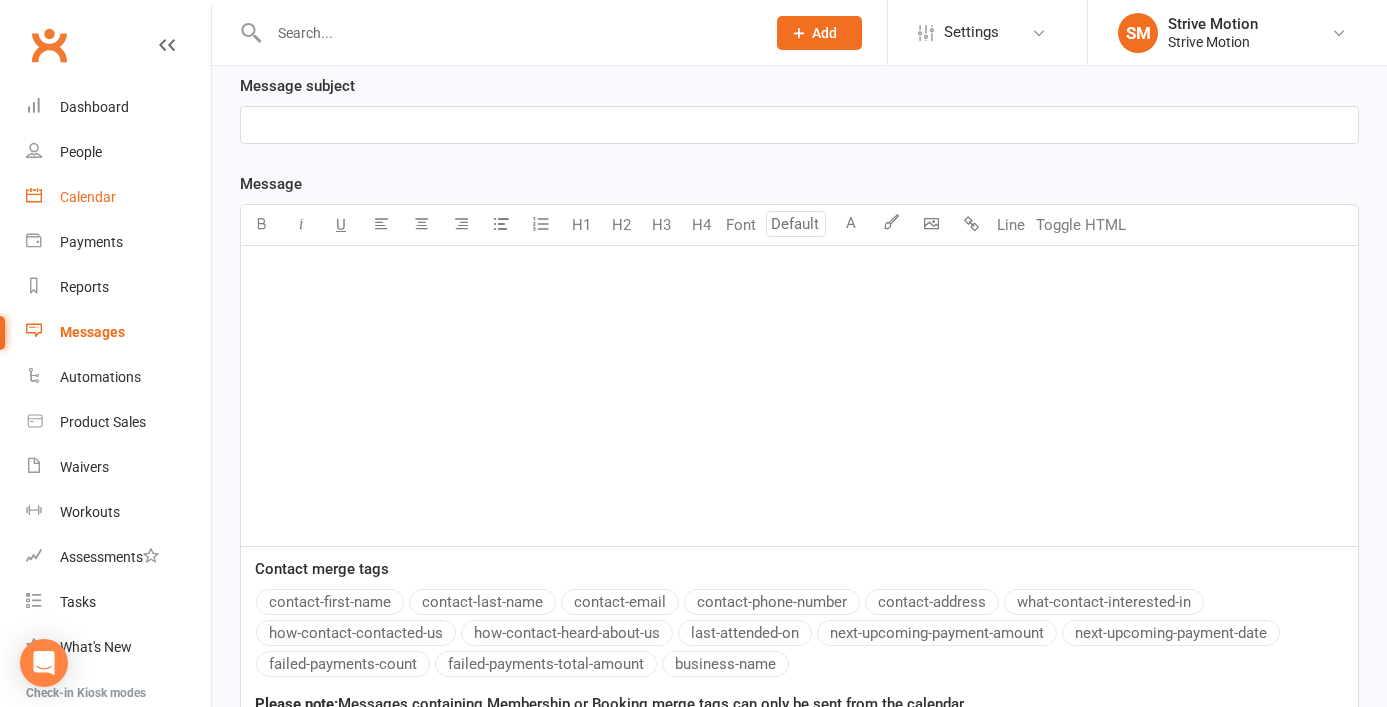click on "Calendar" at bounding box center (88, 197) 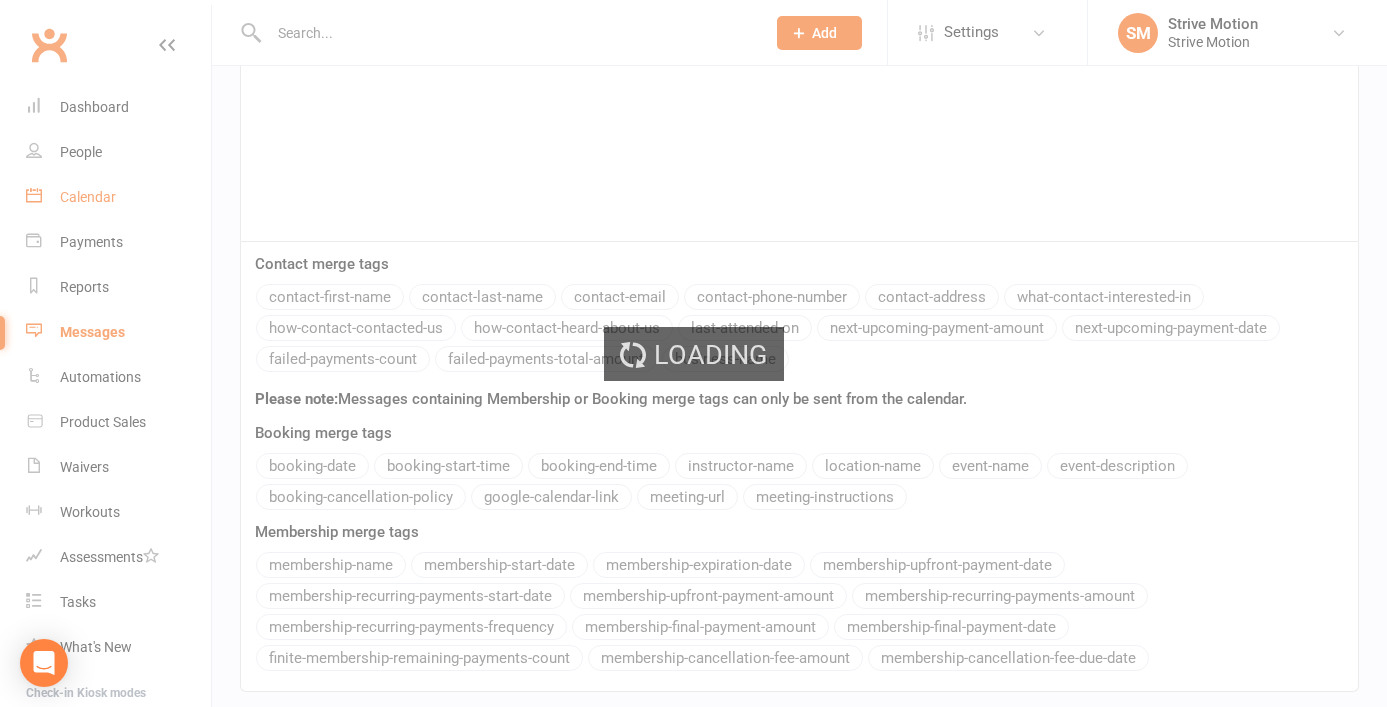 scroll, scrollTop: 198, scrollLeft: 0, axis: vertical 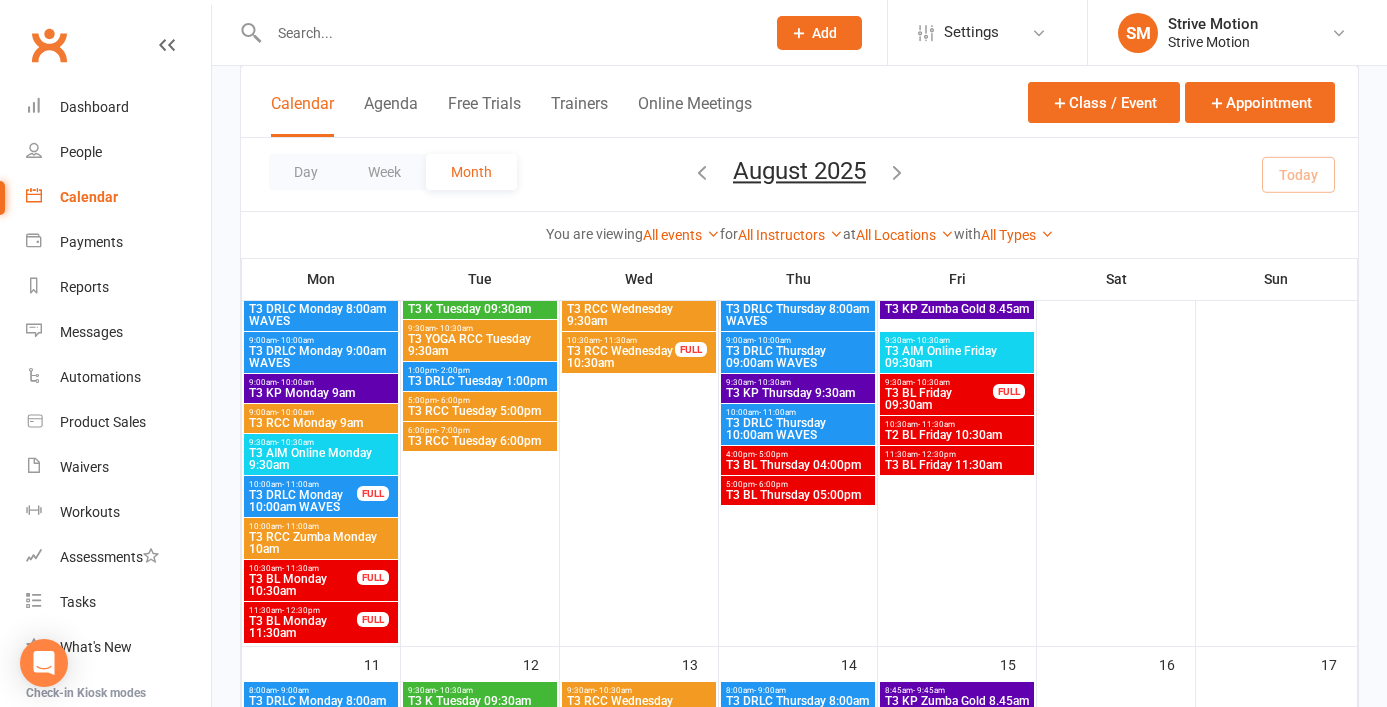click on "T3 RCC Monday 9am" at bounding box center [321, 423] 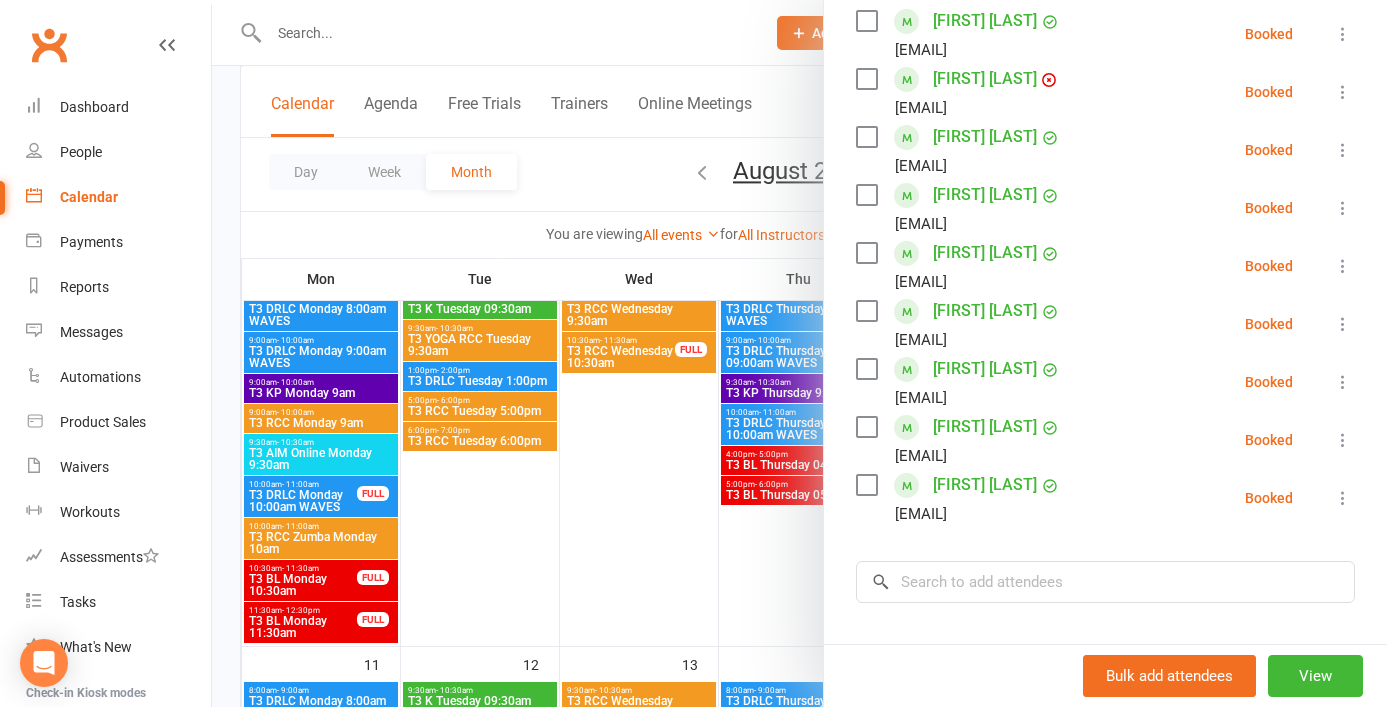 scroll, scrollTop: 733, scrollLeft: 0, axis: vertical 